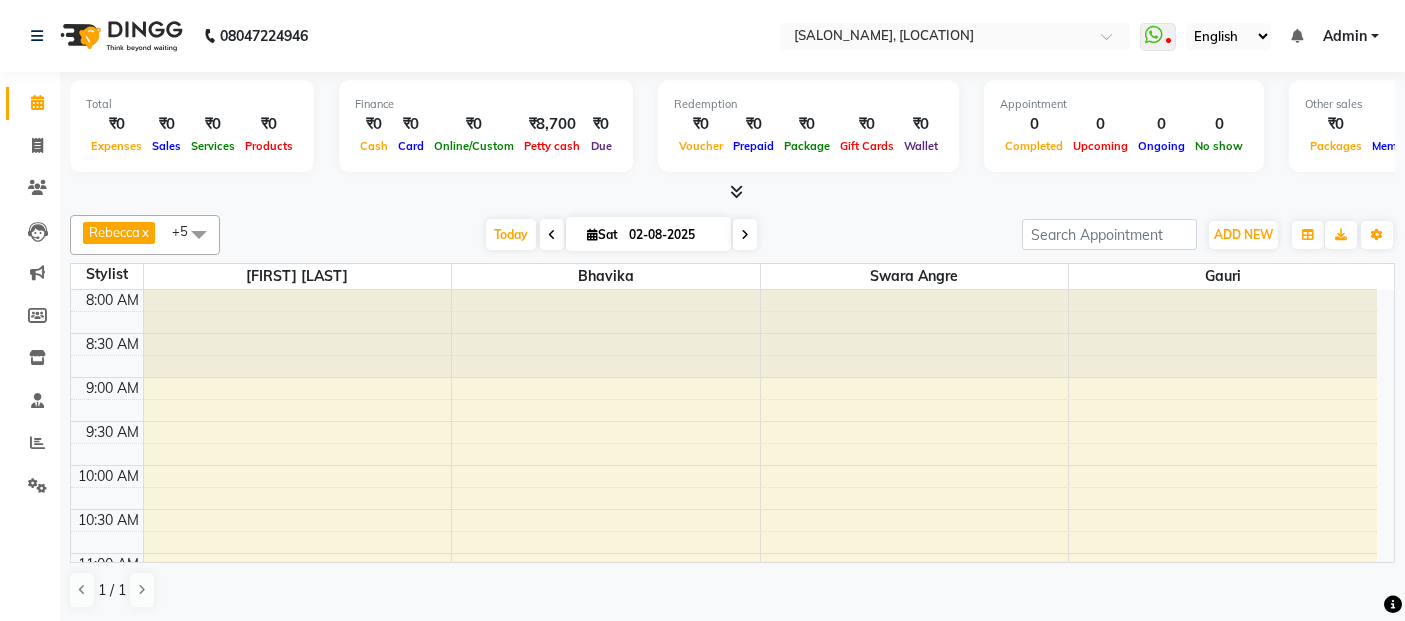 scroll, scrollTop: 0, scrollLeft: 0, axis: both 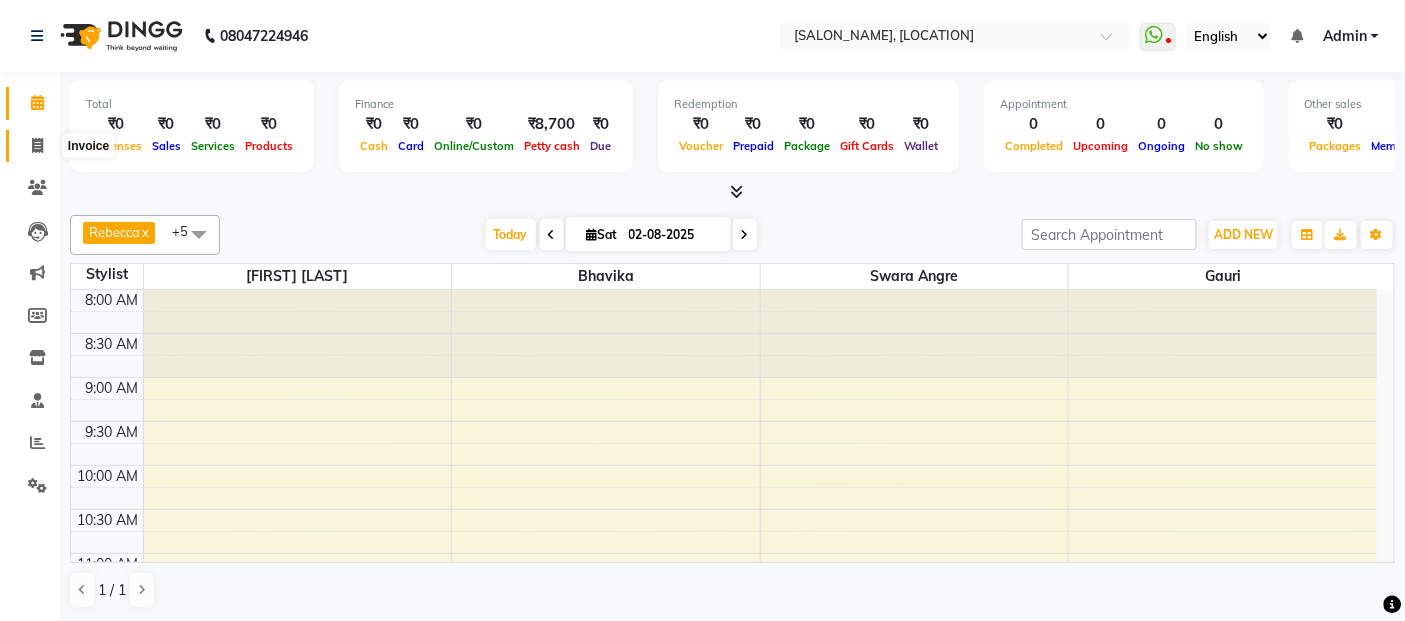 click 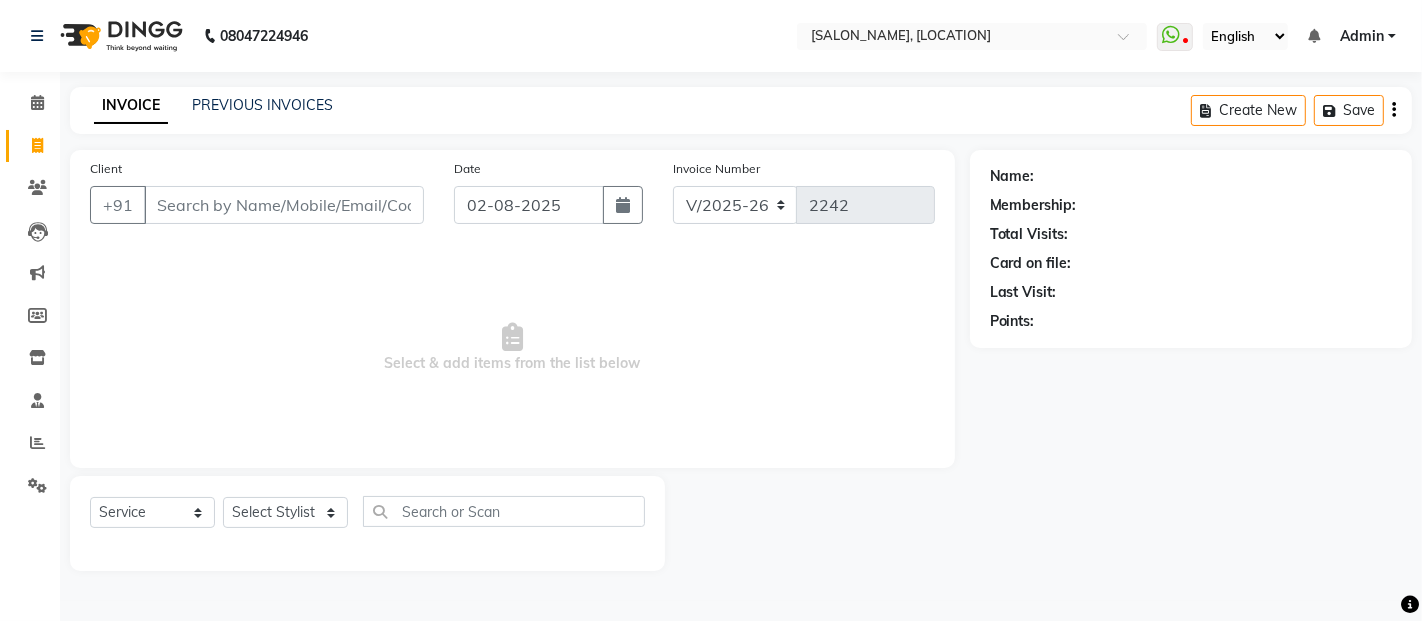 click on "Client +91" 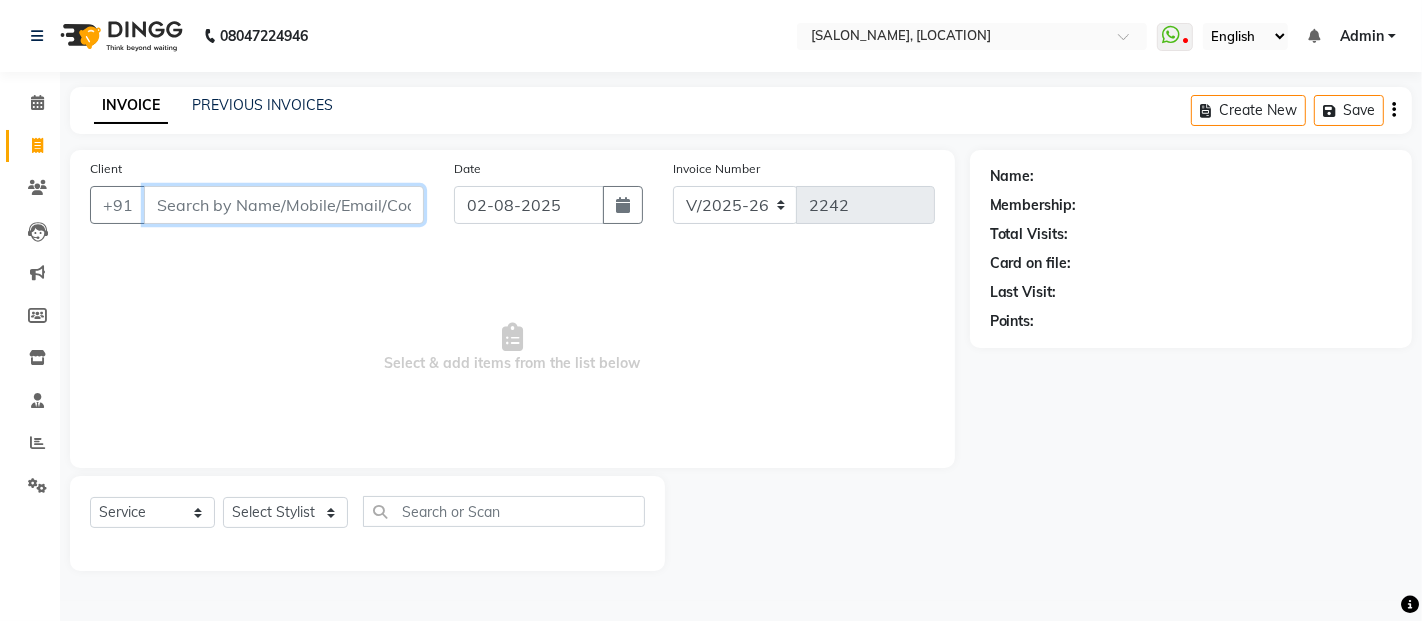 click on "Client" at bounding box center (284, 205) 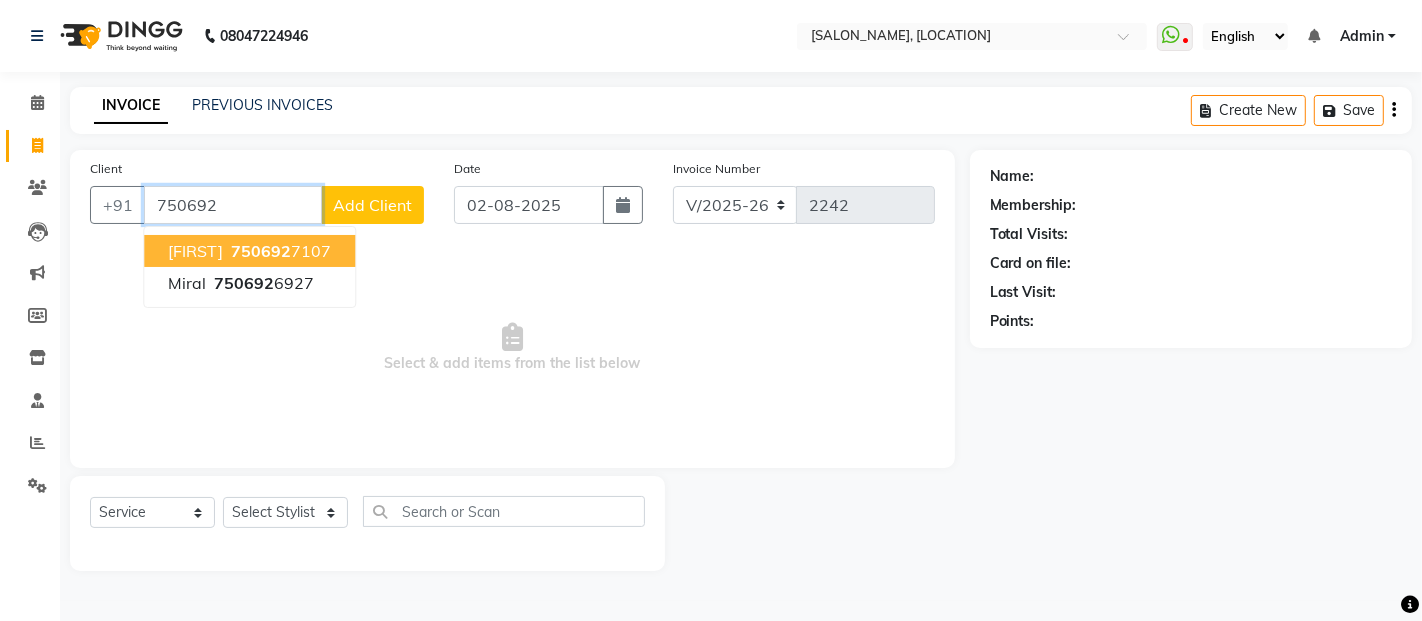 click on "[FIRST] [PHONE]" at bounding box center [249, 251] 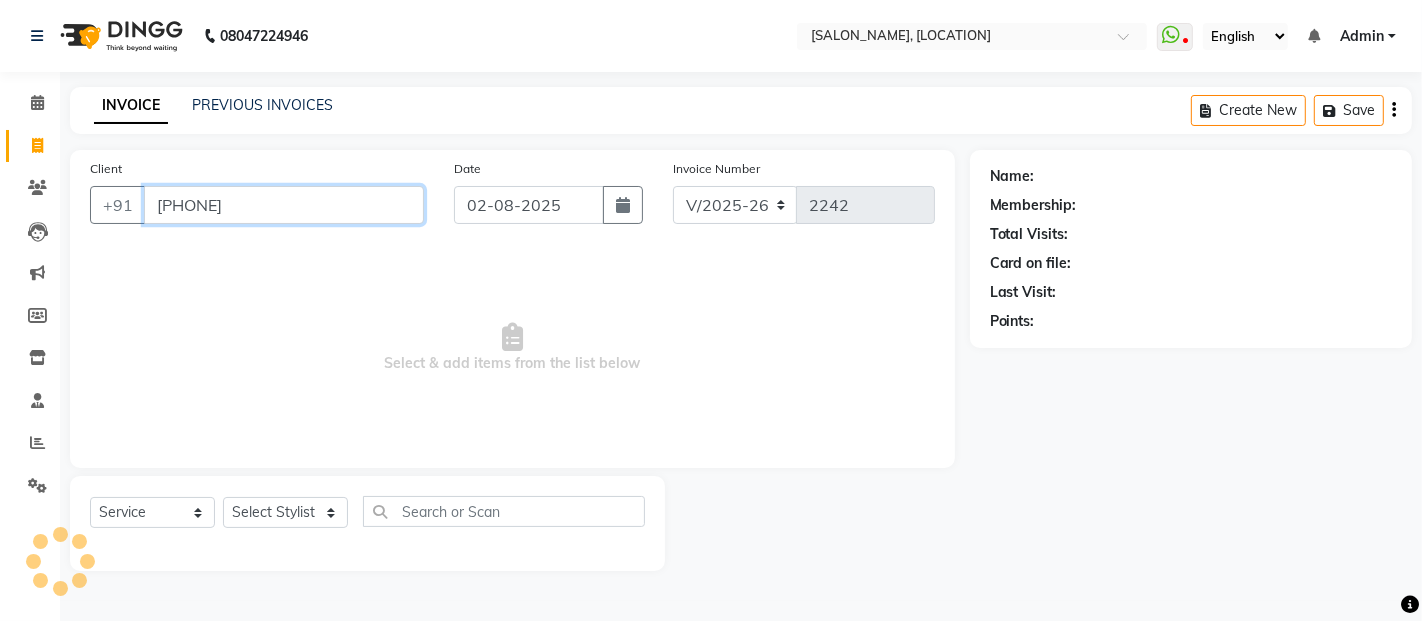 type on "[PHONE]" 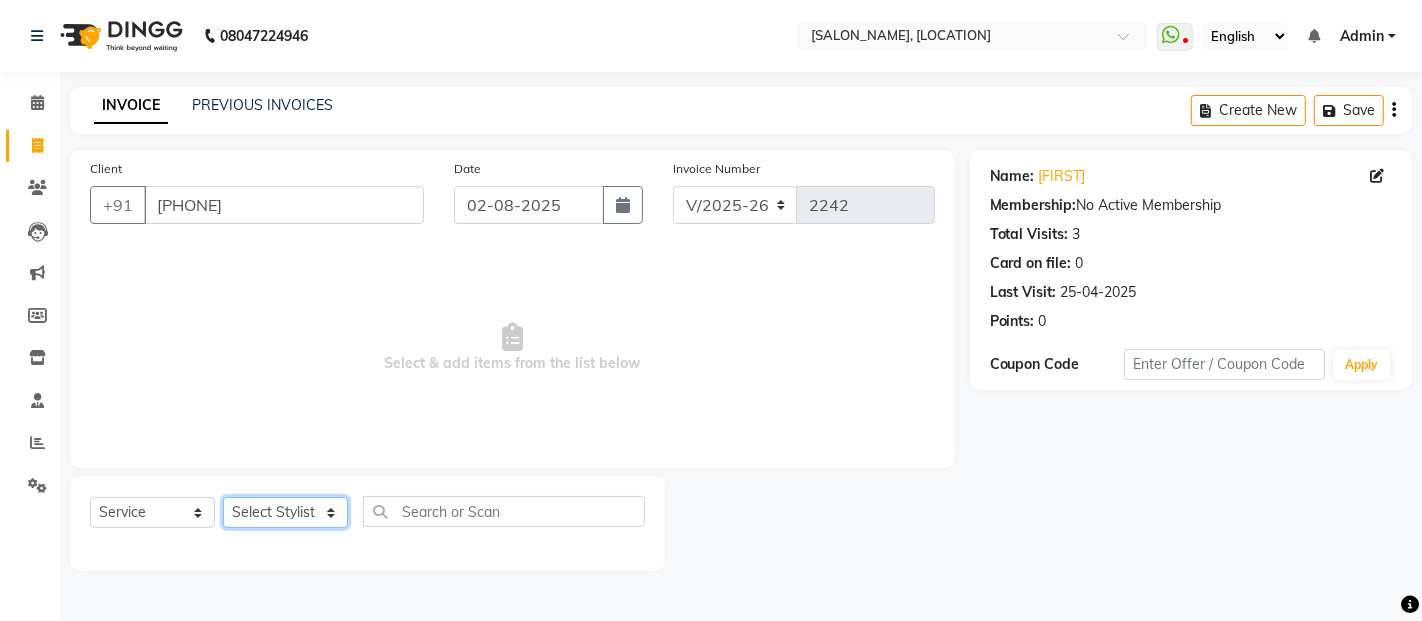 click on "Select Stylist [FIRST] [LAST] [FIRST] [FIRST] [FIRST] [FIRST] [FIRST] [FIRST] [FIRST] [FIRST] [FIRST] [FIRST] [FIRST] [FIRST] [FIRST] [FIRST] [FIRST] [FIRST] [FIRST] [FIRST] [FIRST] [FIRST] [FIRST] [FIRST]" 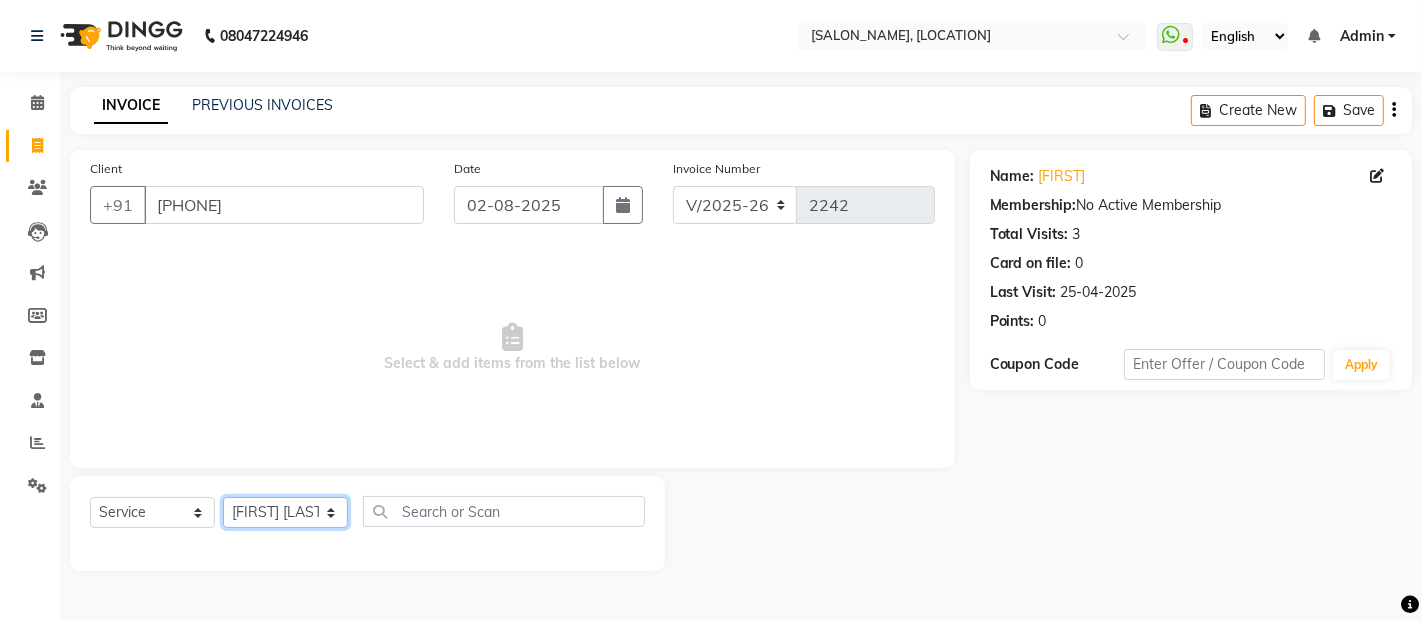 click on "Select Stylist [FIRST] [LAST] [FIRST] [FIRST] [FIRST] [FIRST] [FIRST] [FIRST] [FIRST] [FIRST] [FIRST] [FIRST] [FIRST] [FIRST] [FIRST] [FIRST] [FIRST] [FIRST] [FIRST] [FIRST] [FIRST] [FIRST] [FIRST] [FIRST]" 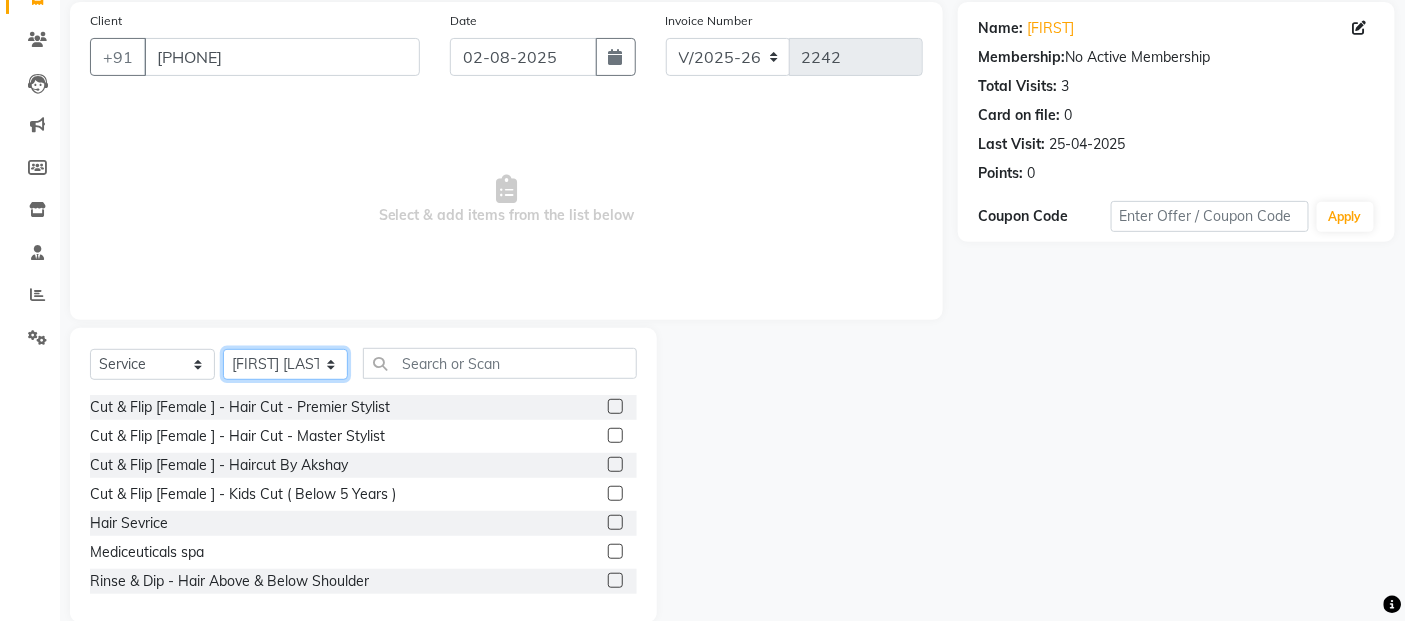 scroll, scrollTop: 180, scrollLeft: 0, axis: vertical 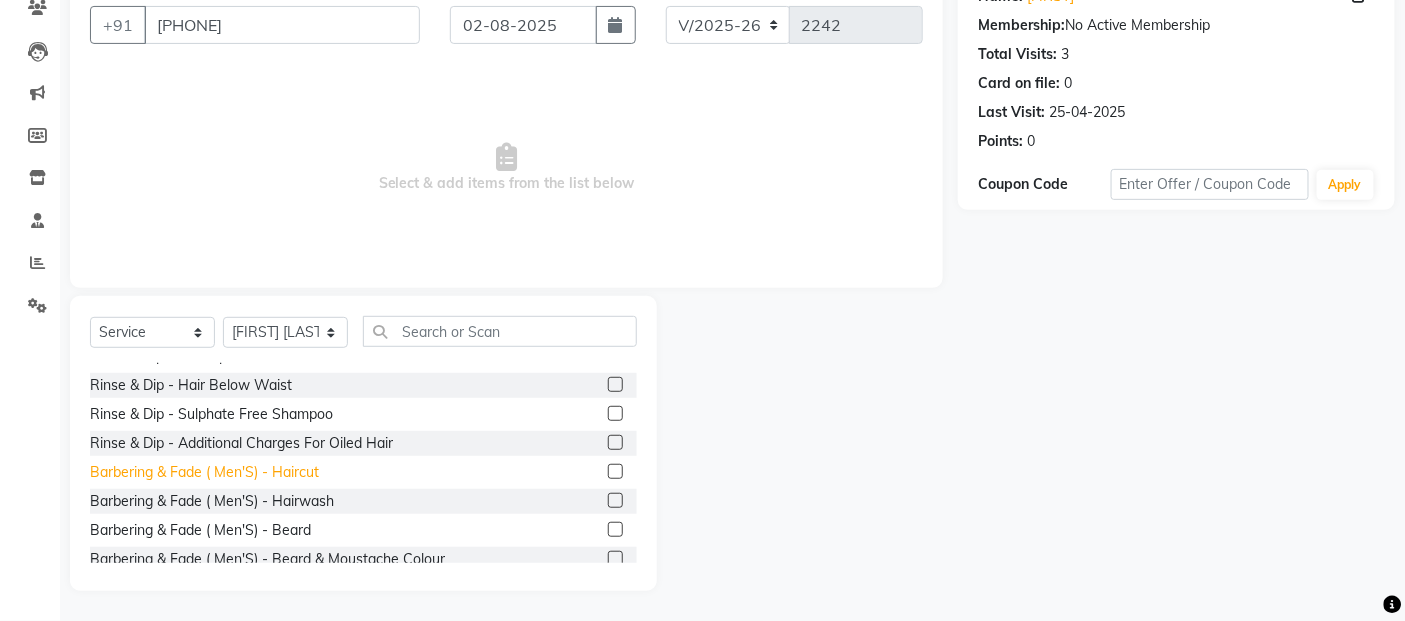 click on "Barbering & Fade  ( Men'S) - Haircut" 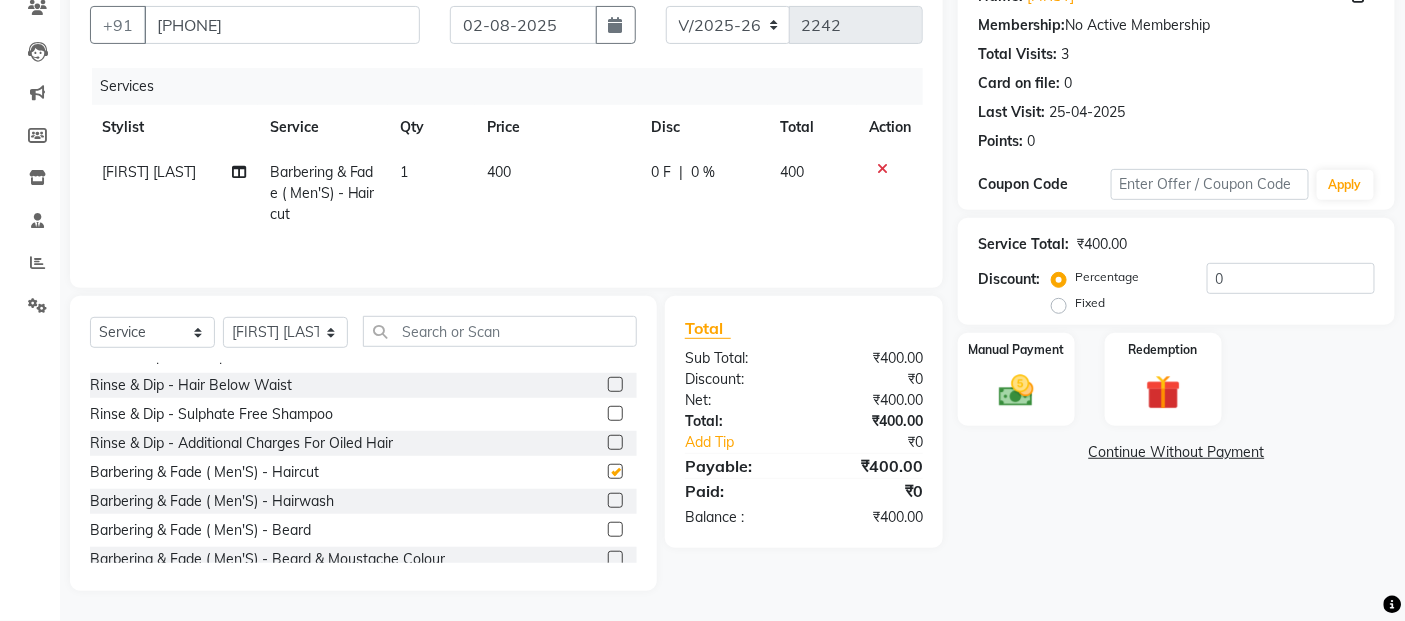 checkbox on "false" 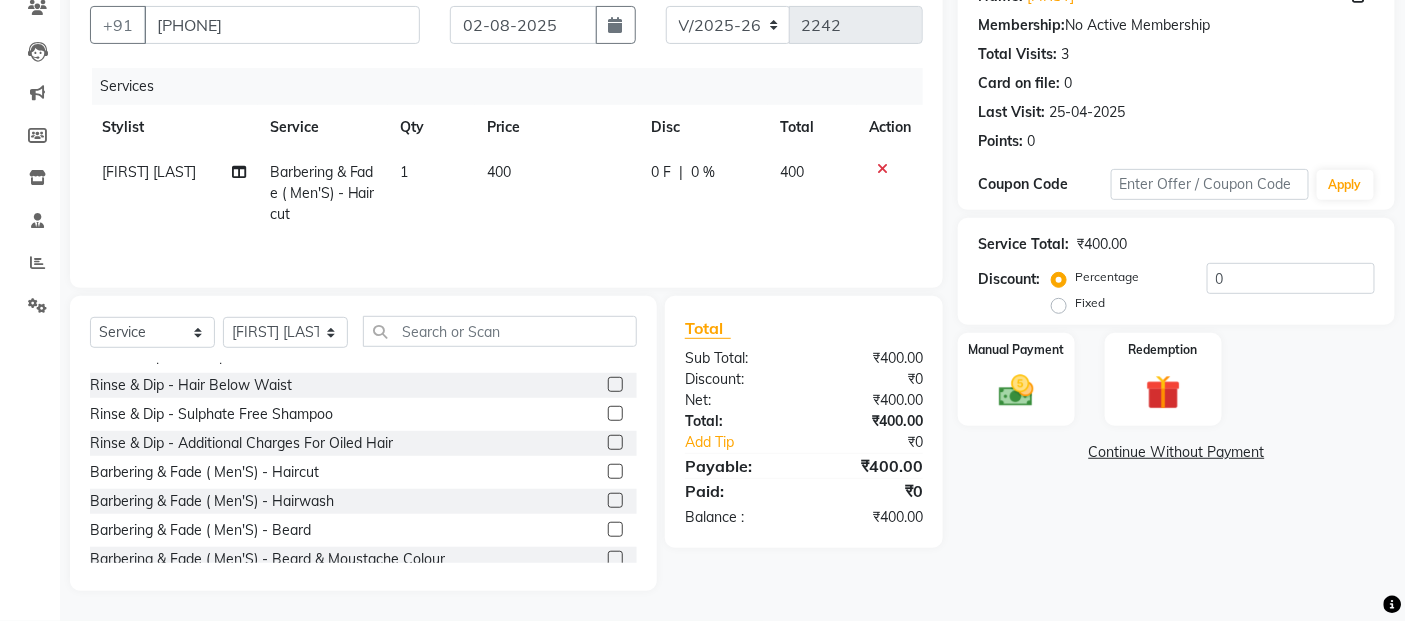 click on "400" 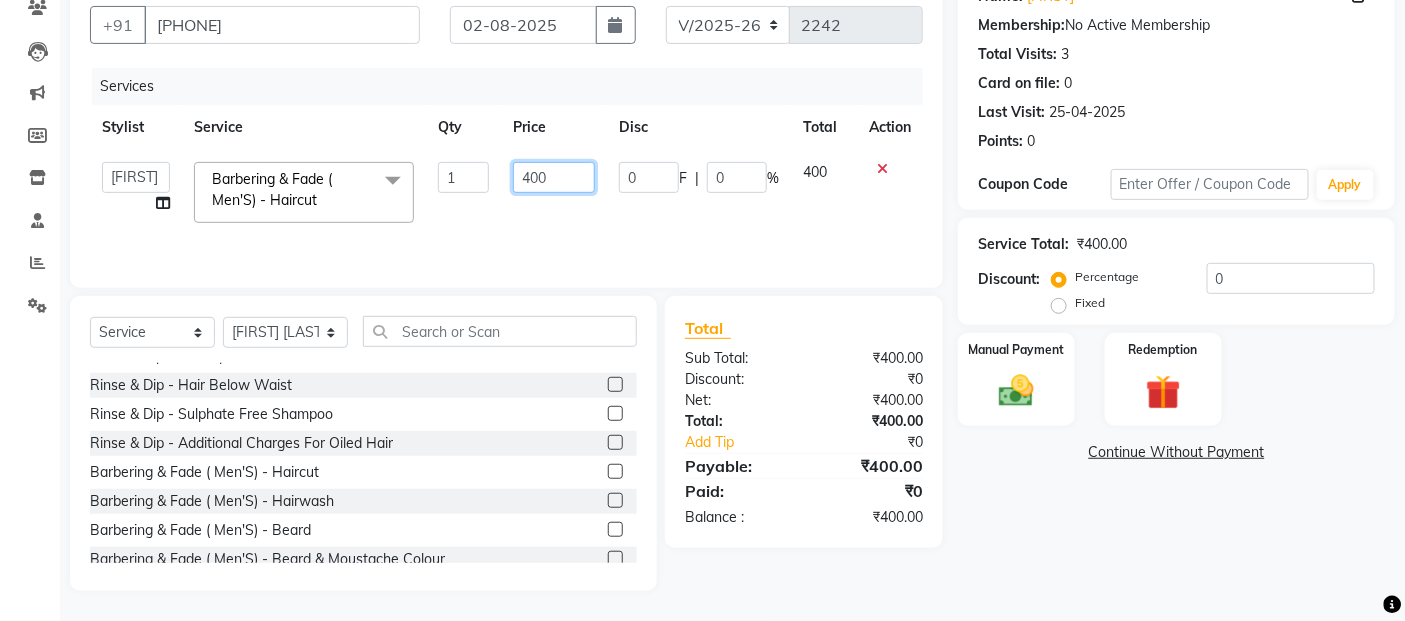 click on "400" 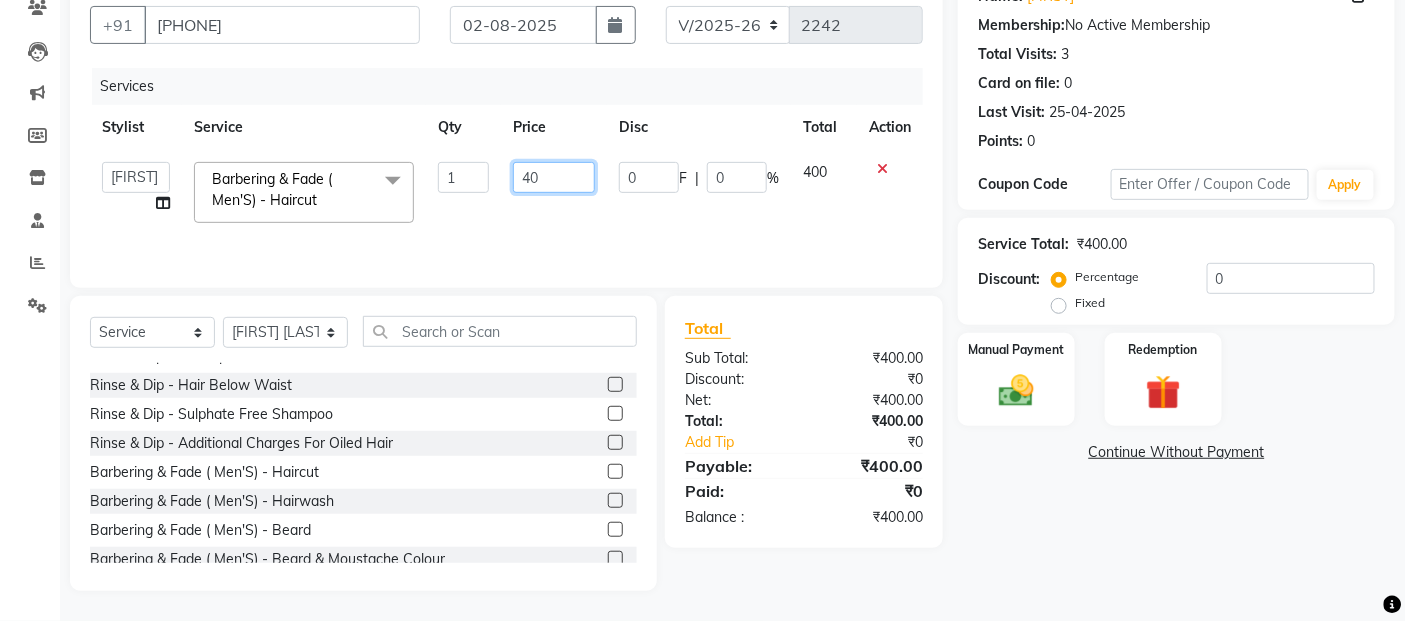 type on "4" 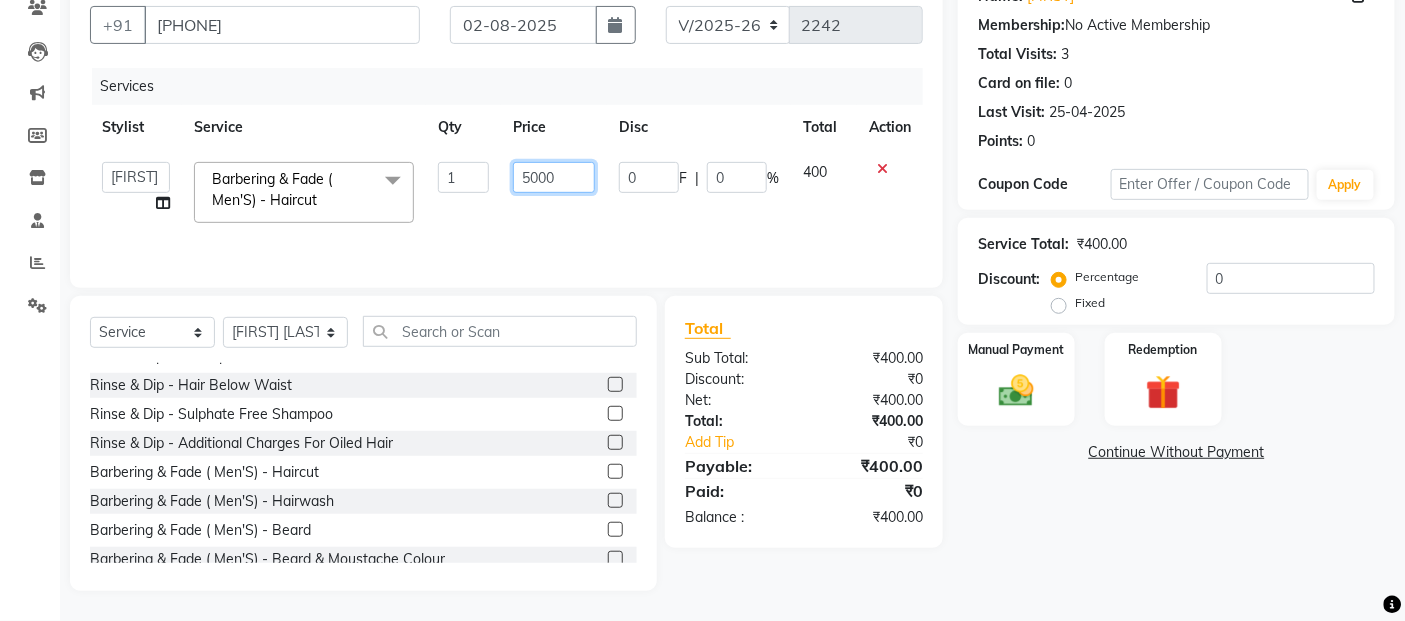 type on "500" 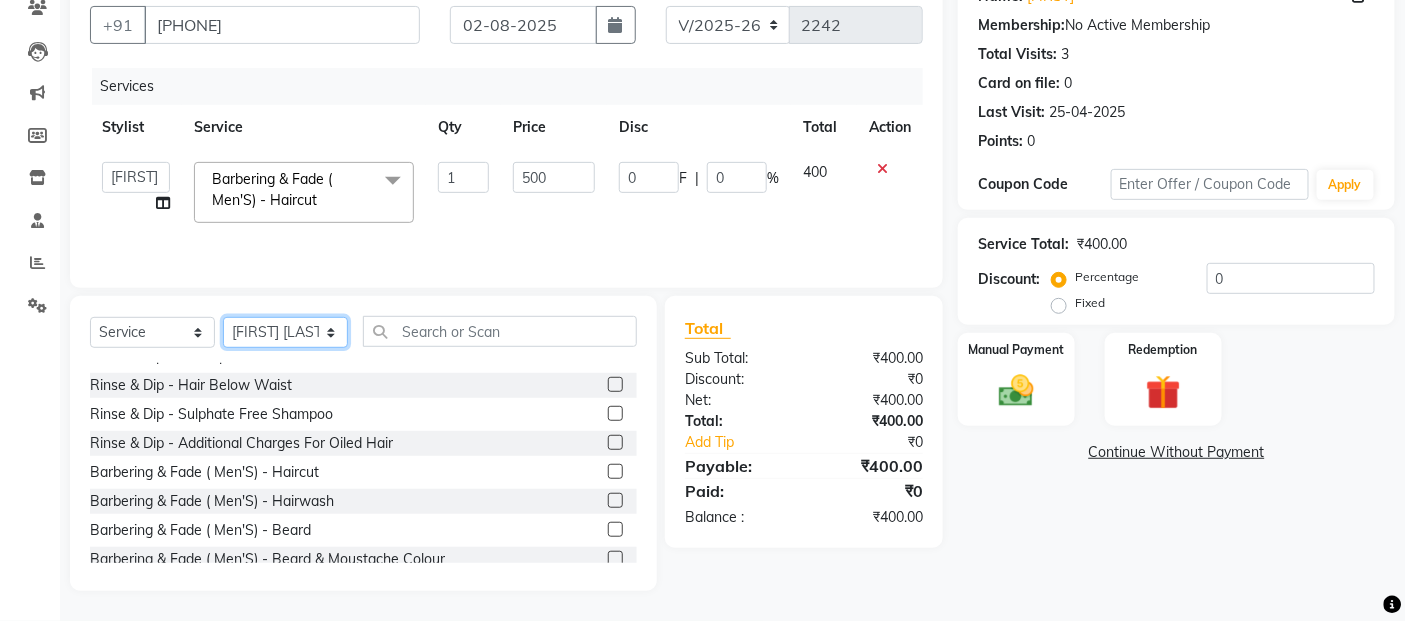 click on "Select Stylist [FIRST] [LAST] [FIRST] [FIRST] [FIRST] [FIRST] [FIRST] [FIRST] [FIRST] [FIRST] [FIRST] [FIRST] [FIRST] [FIRST] [FIRST] [FIRST] [FIRST] [FIRST] [FIRST] [FIRST] [FIRST] [FIRST] [FIRST] [FIRST]" 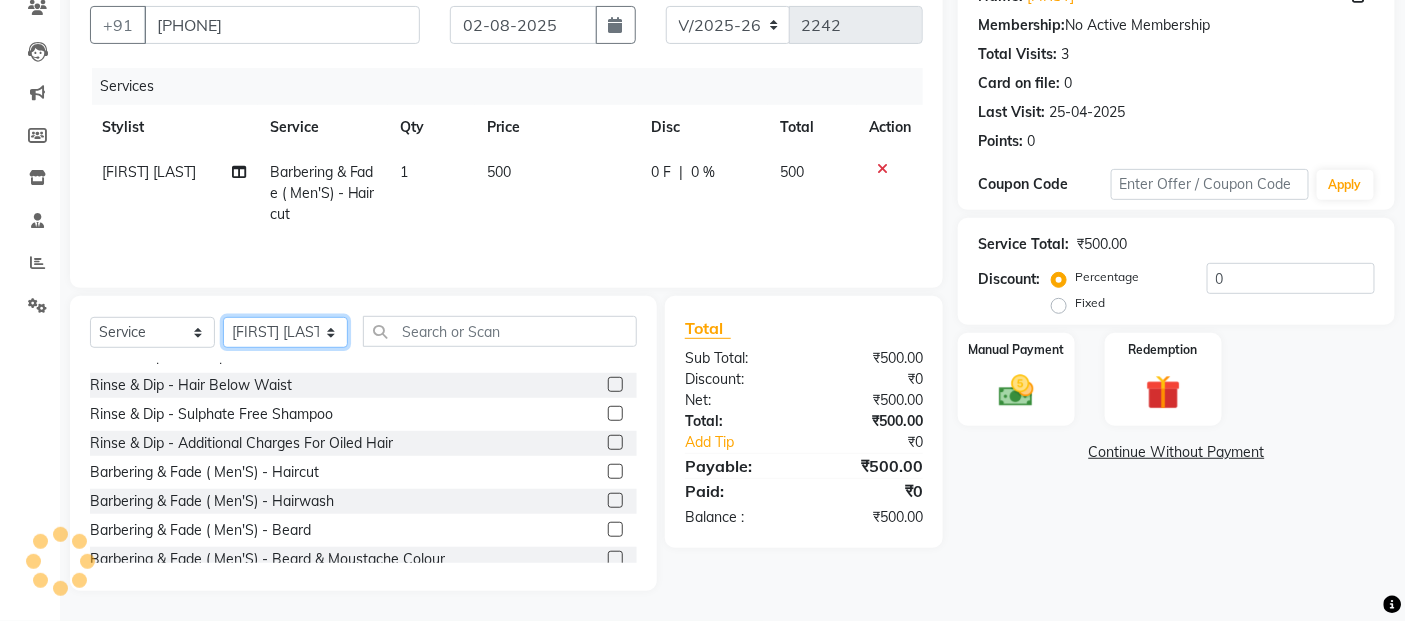 select on "33170" 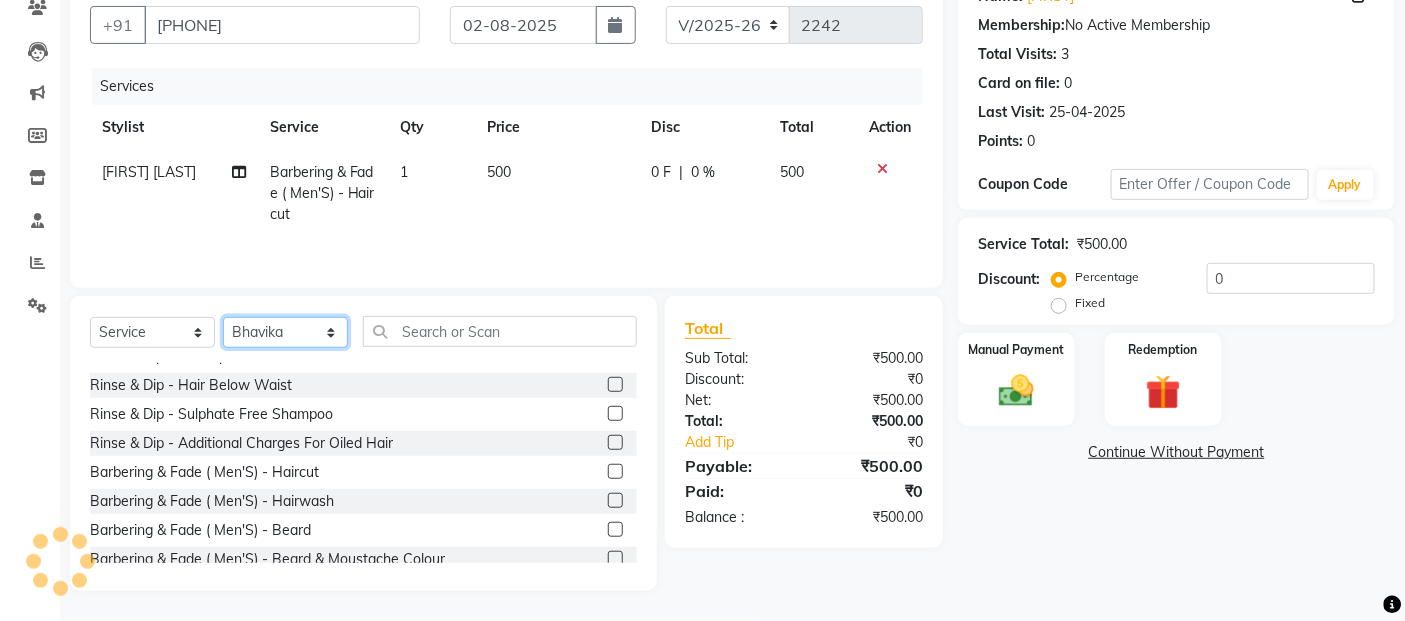click on "Select Stylist [FIRST] [LAST] [FIRST] [FIRST] [FIRST] [FIRST] [FIRST] [FIRST] [FIRST] [FIRST] [FIRST] [FIRST] [FIRST] [FIRST] [FIRST] [FIRST] [FIRST] [FIRST] [FIRST] [FIRST] [FIRST] [FIRST] [FIRST] [FIRST]" 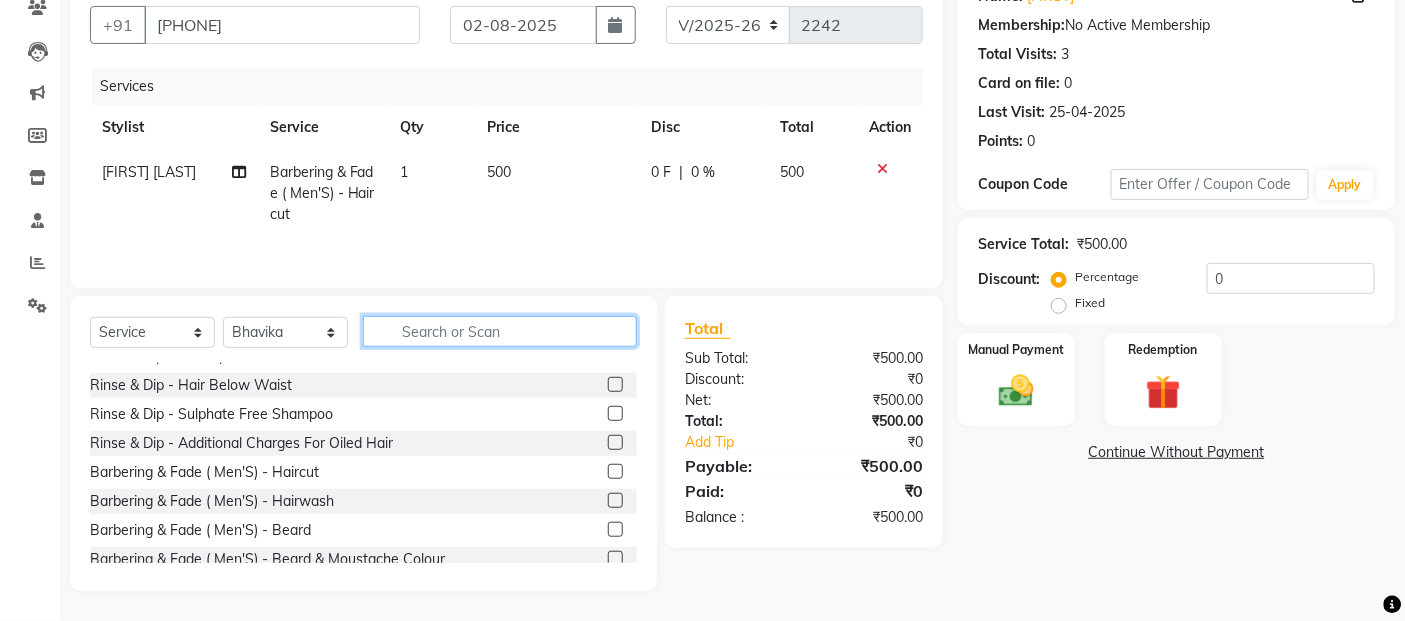 click 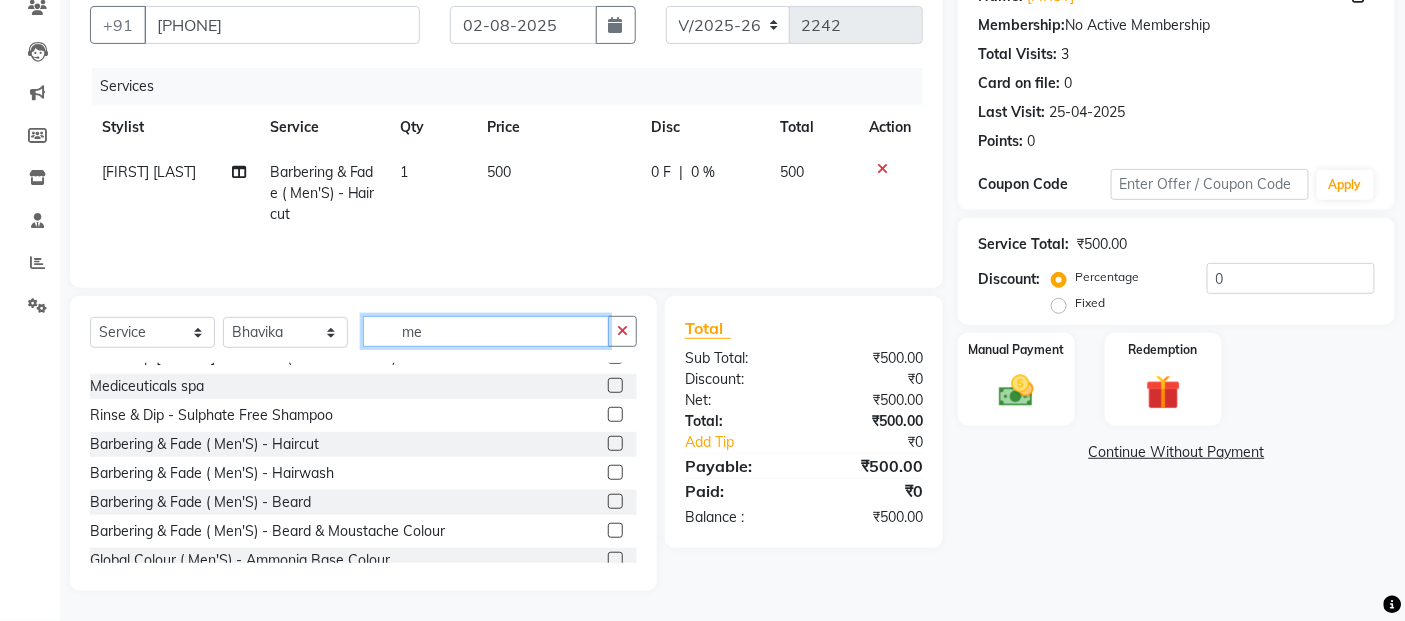 scroll, scrollTop: 0, scrollLeft: 0, axis: both 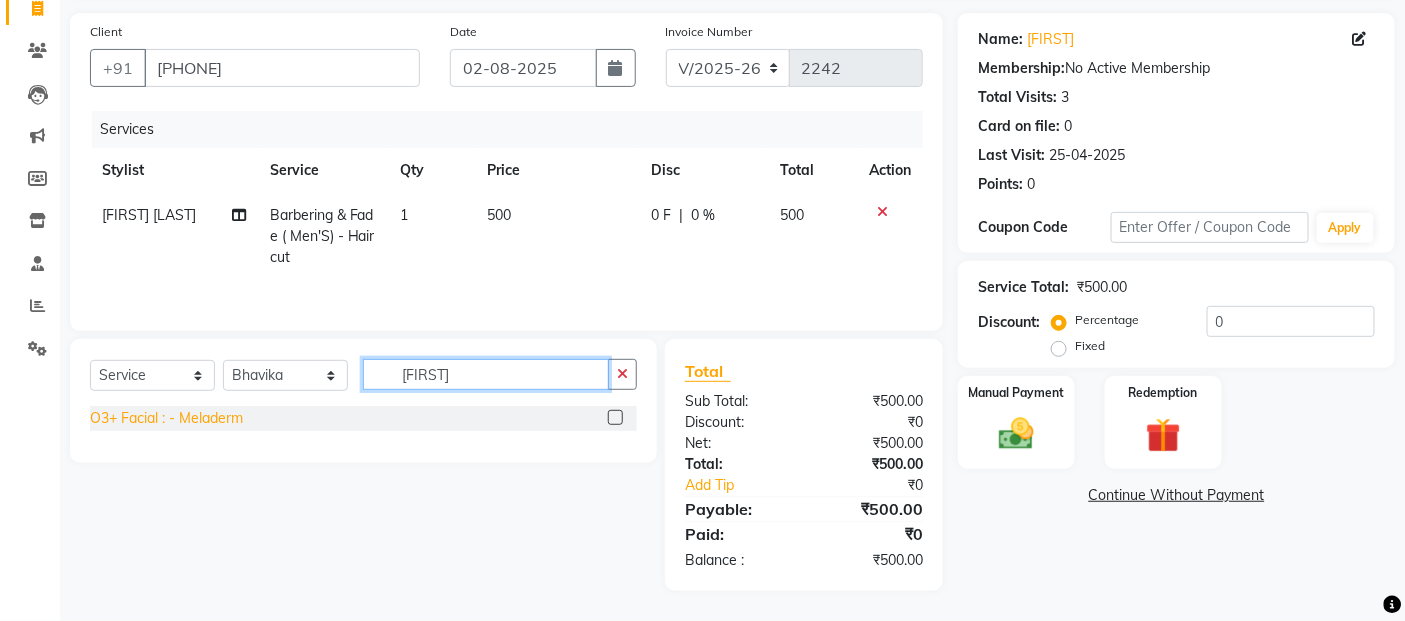 type on "[FIRST]" 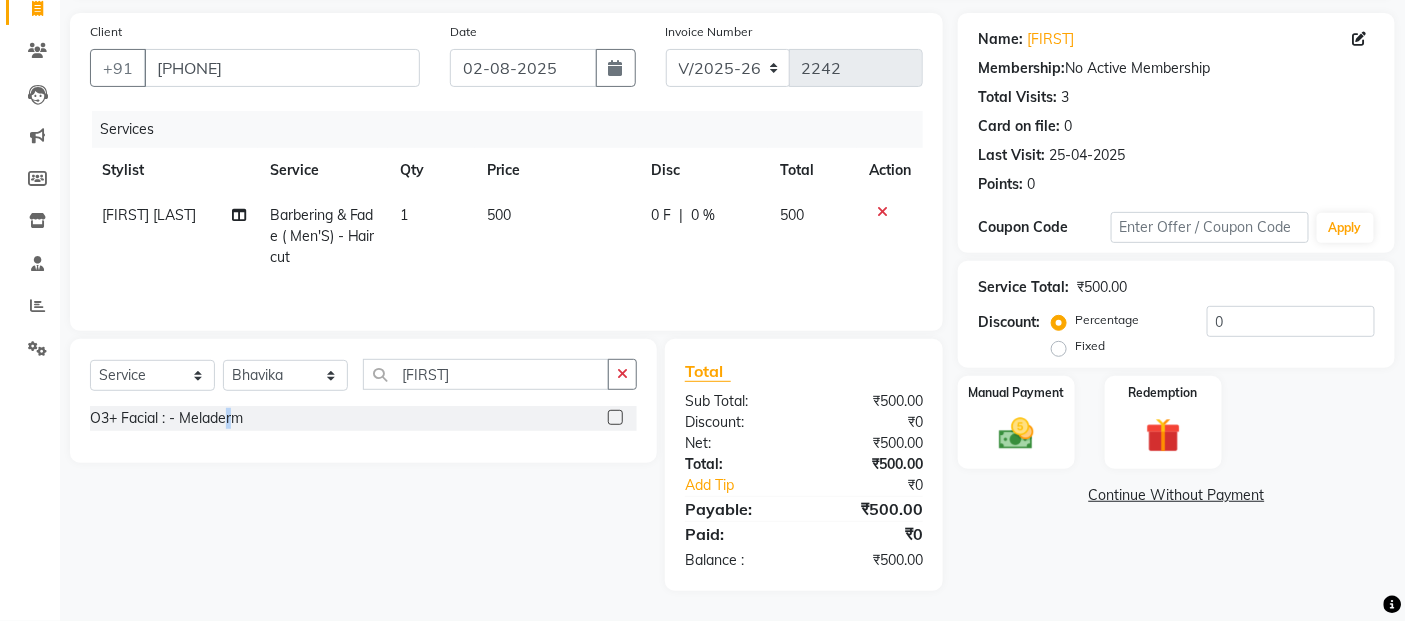 click on "O3+ Facial  : - Meladerm" 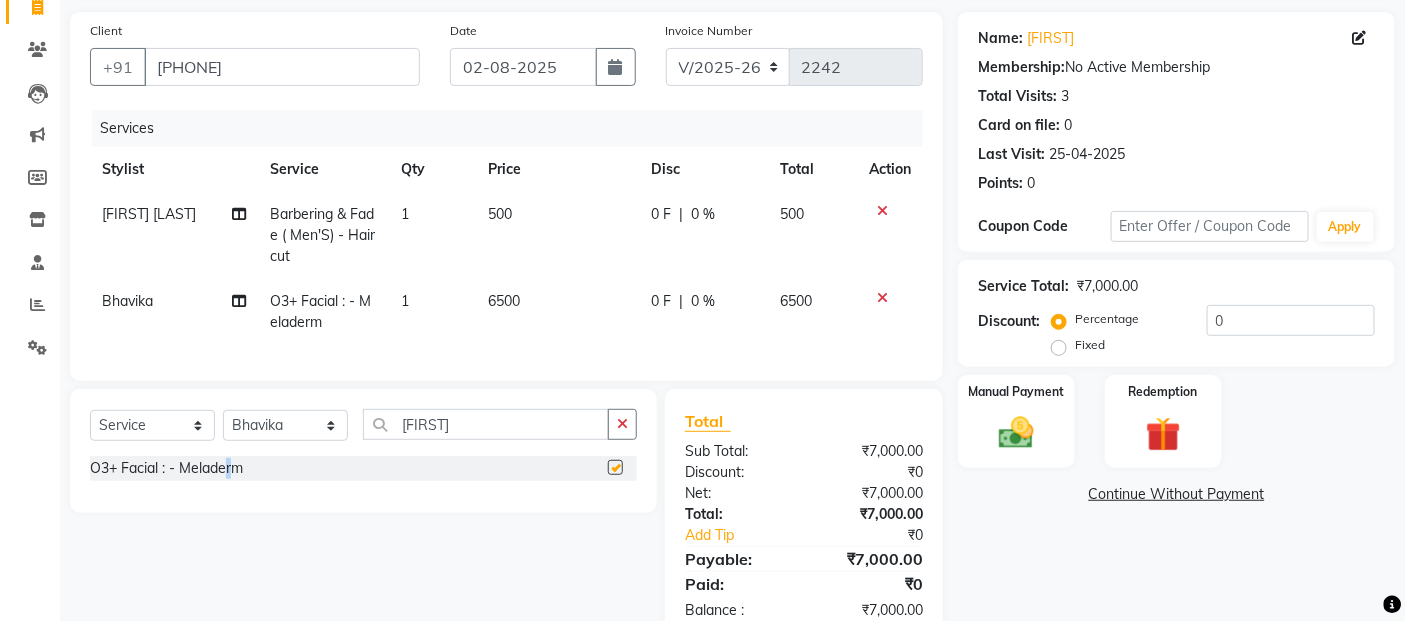 checkbox on "false" 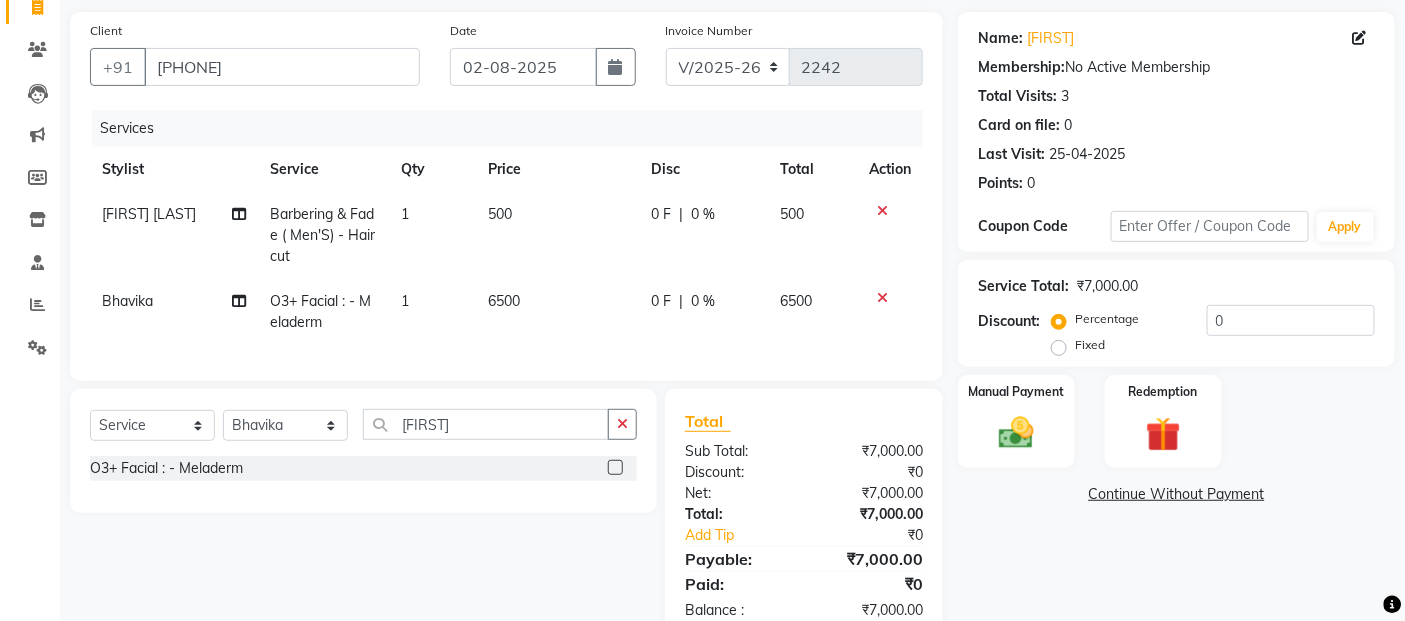 click on "6500" 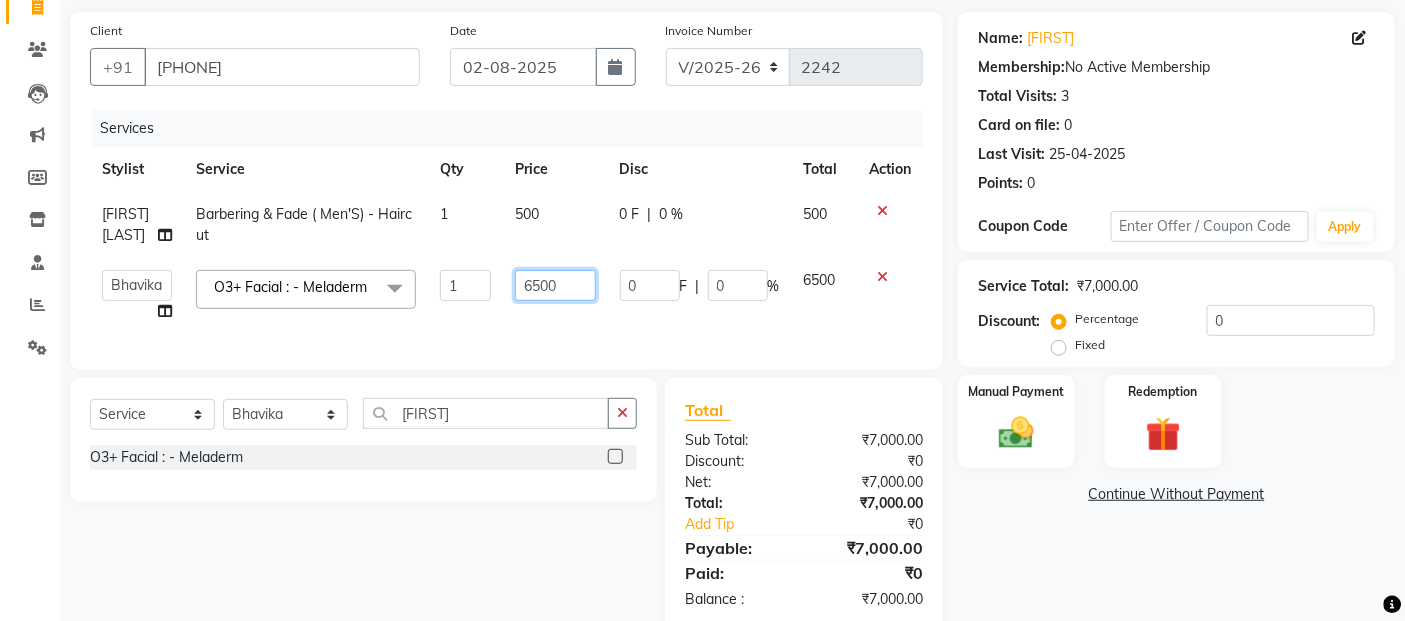 click on "6500" 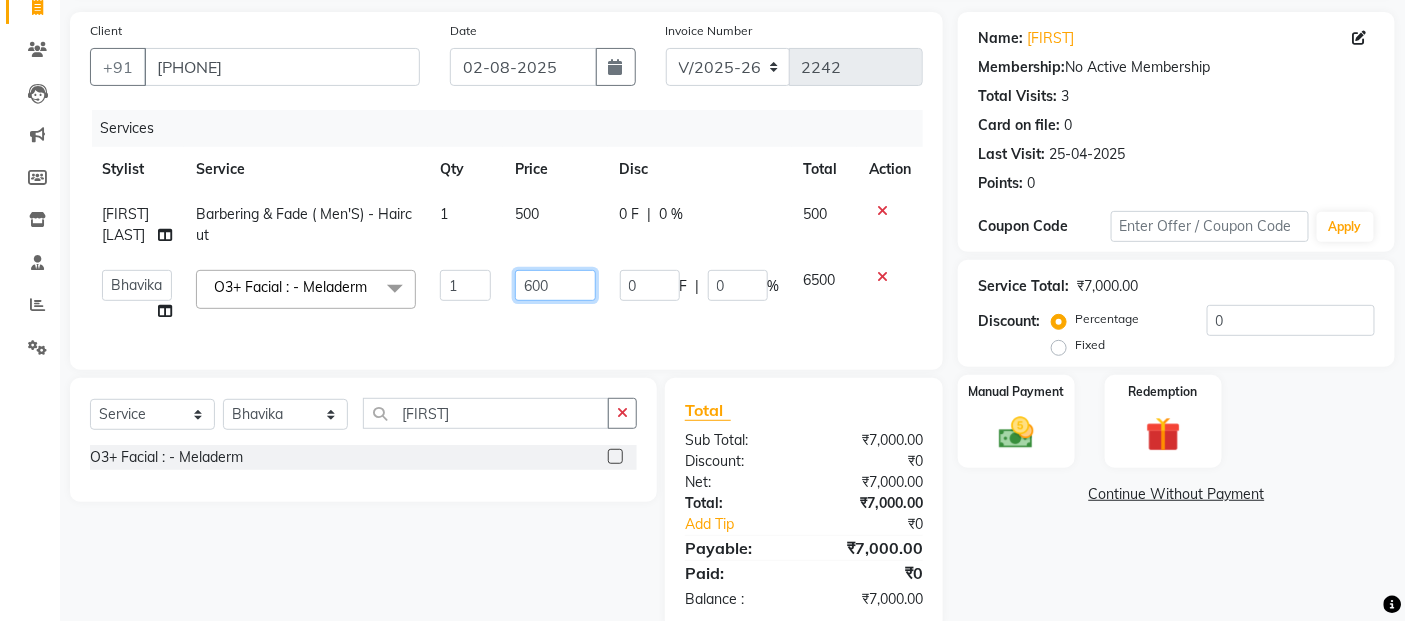 type on "6000" 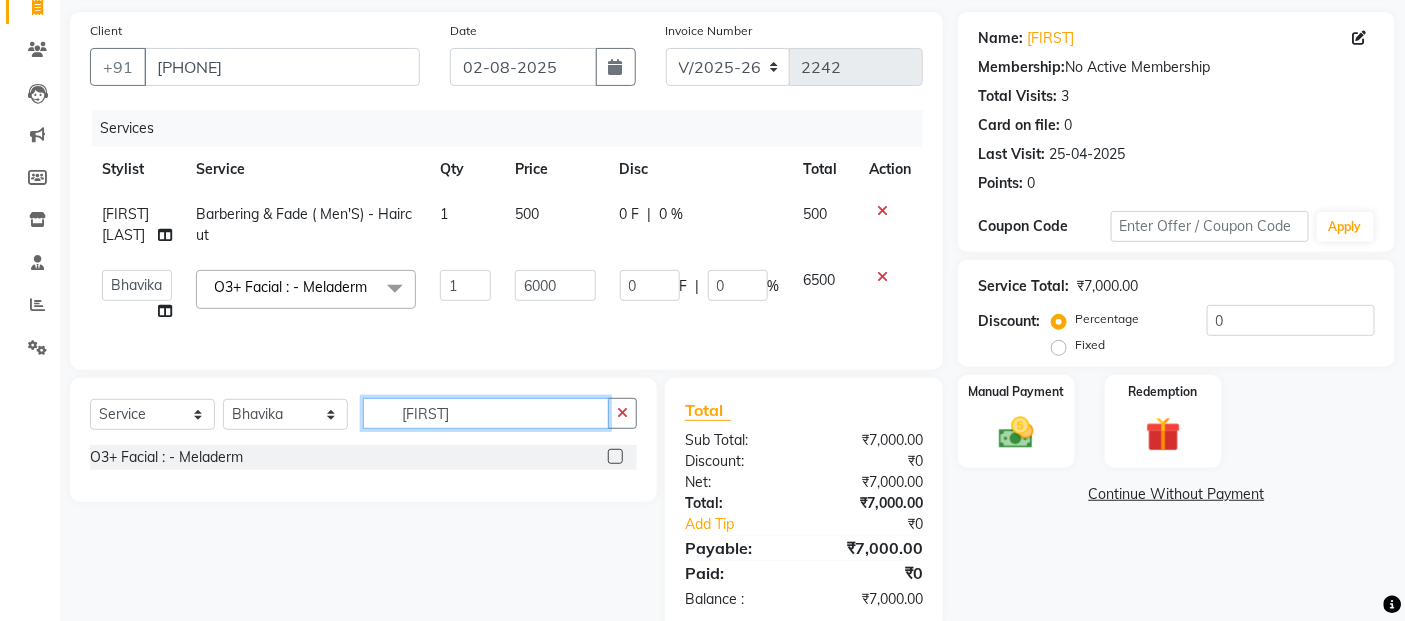 click on "[FIRST]" 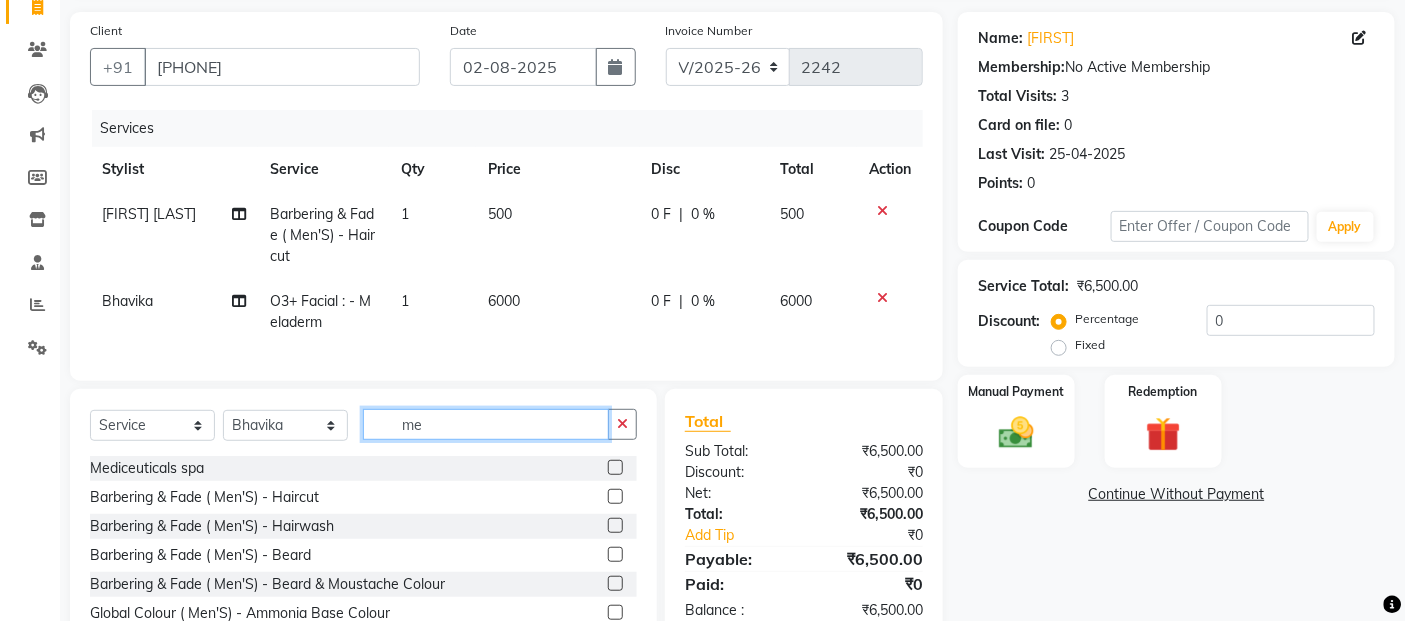 type on "m" 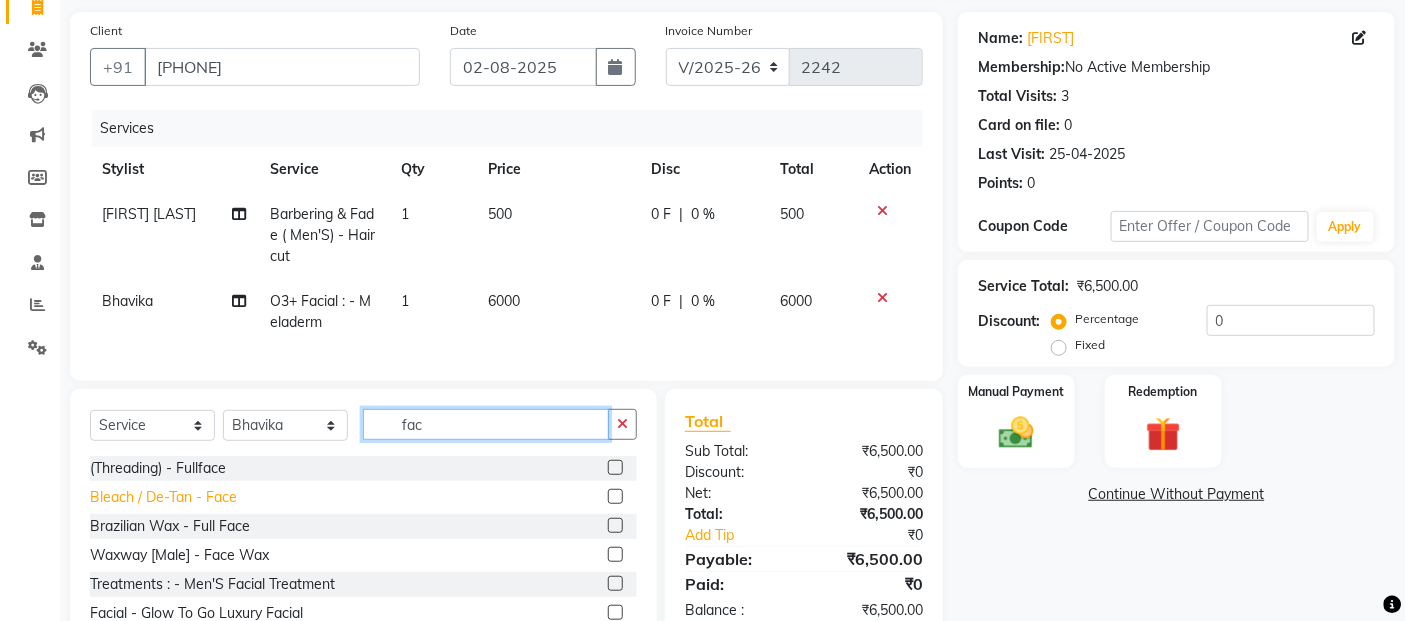 type on "fac" 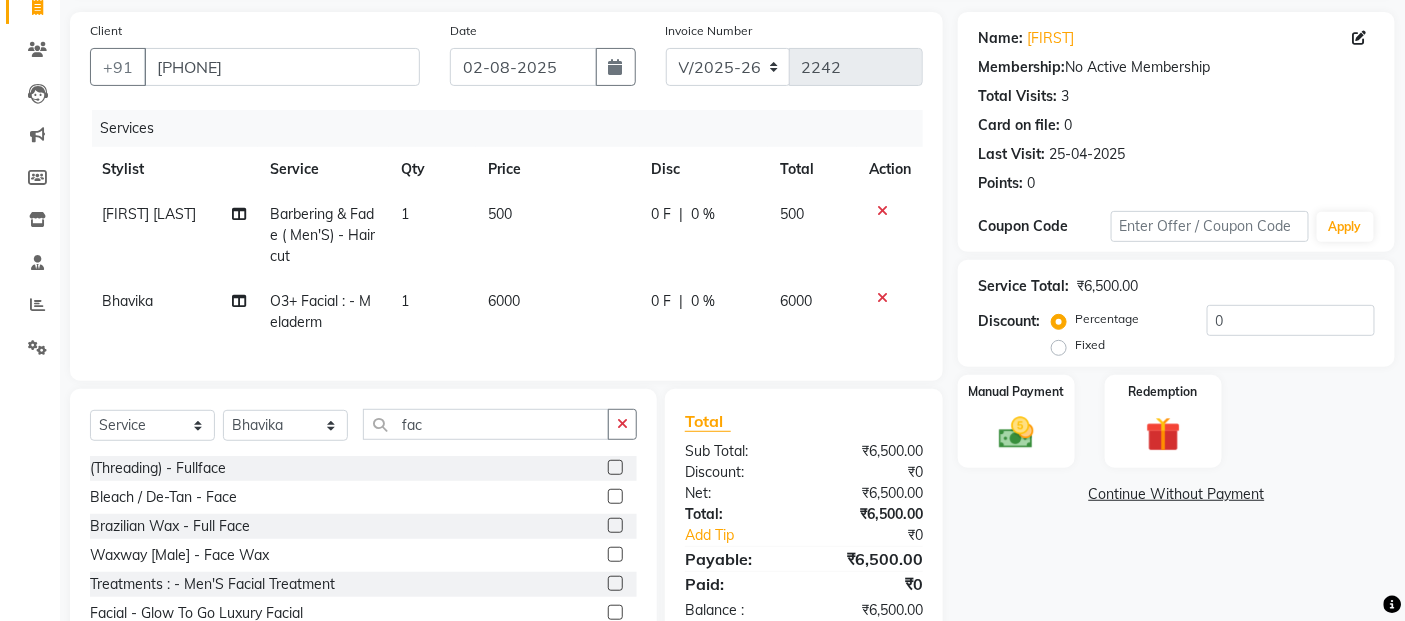drag, startPoint x: 226, startPoint y: 520, endPoint x: 253, endPoint y: 463, distance: 63.07139 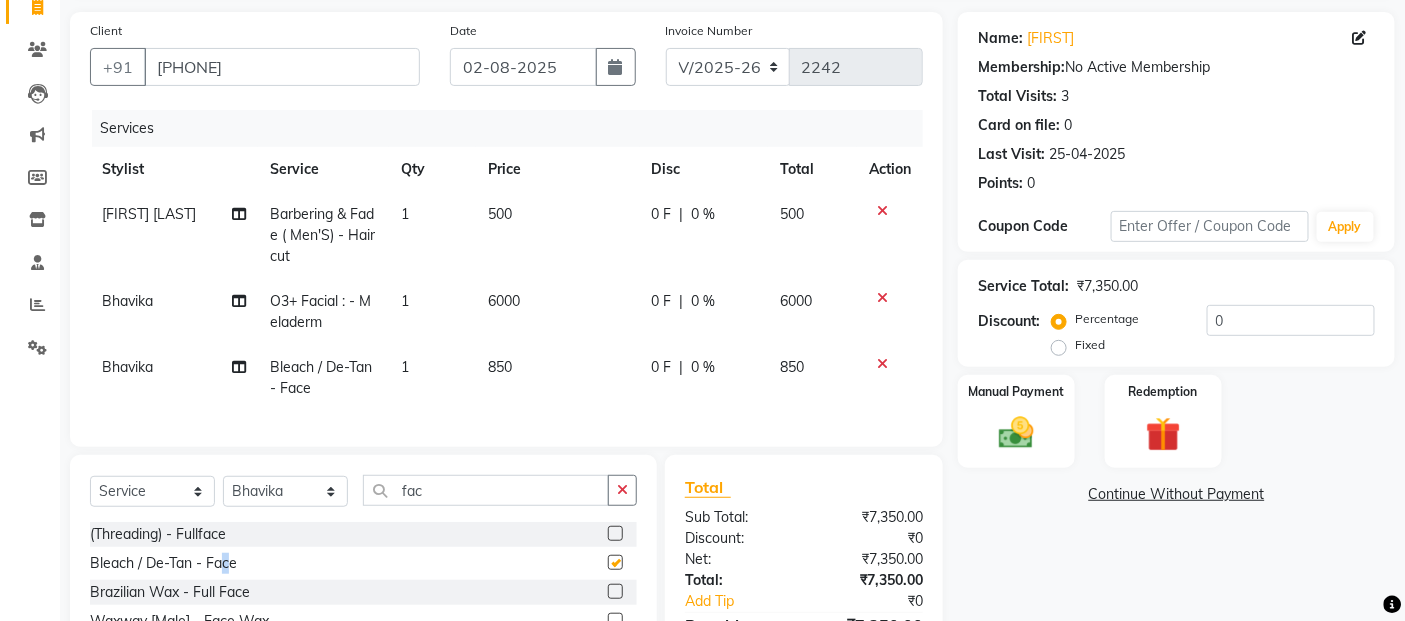 checkbox on "false" 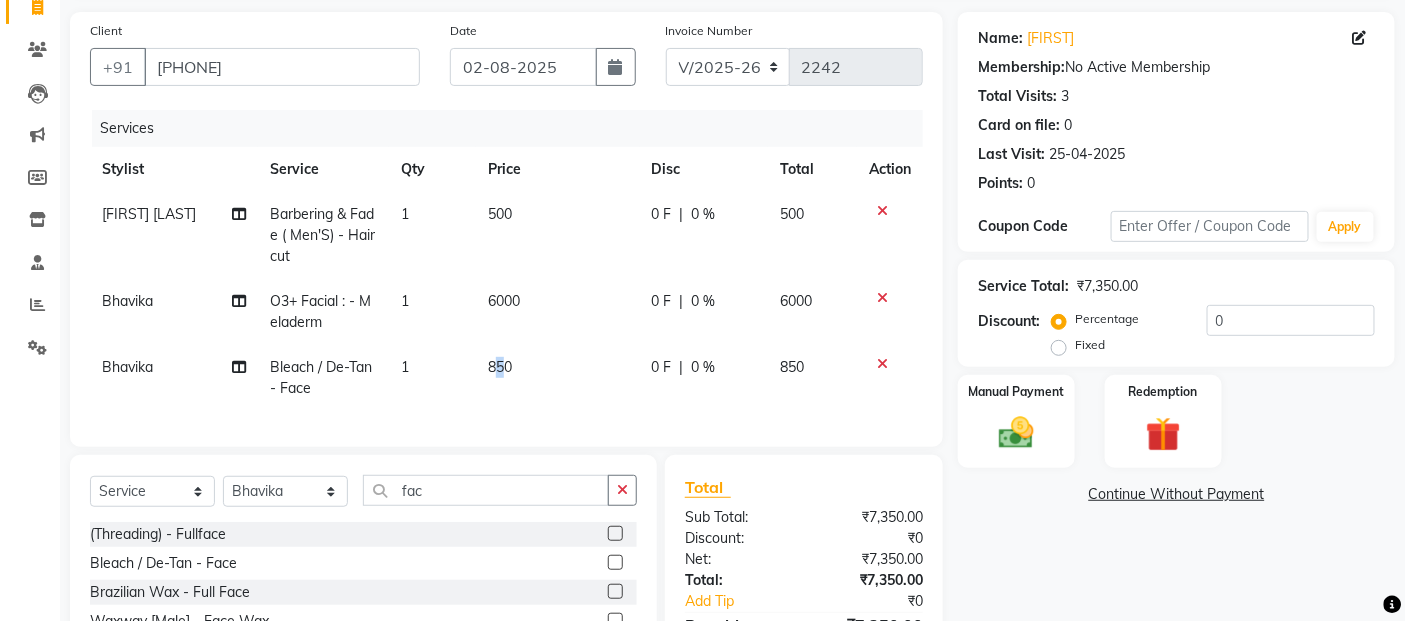 drag, startPoint x: 502, startPoint y: 365, endPoint x: 545, endPoint y: 358, distance: 43.56604 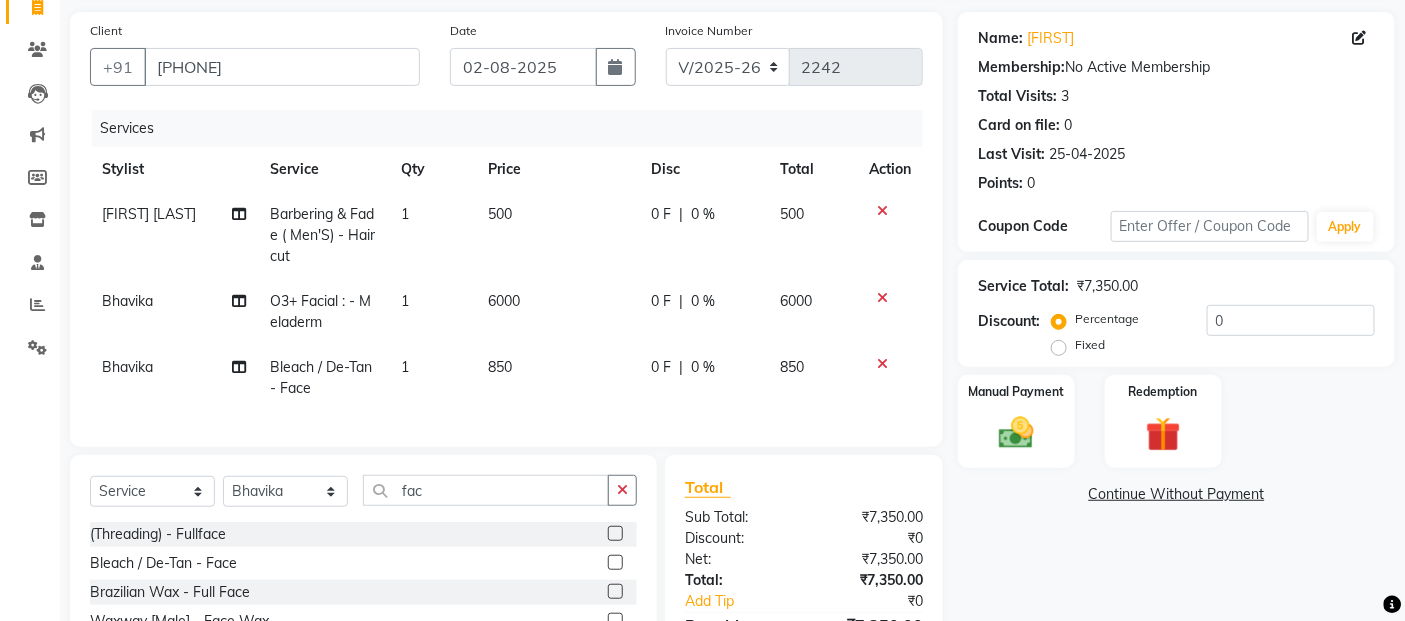 select on "33170" 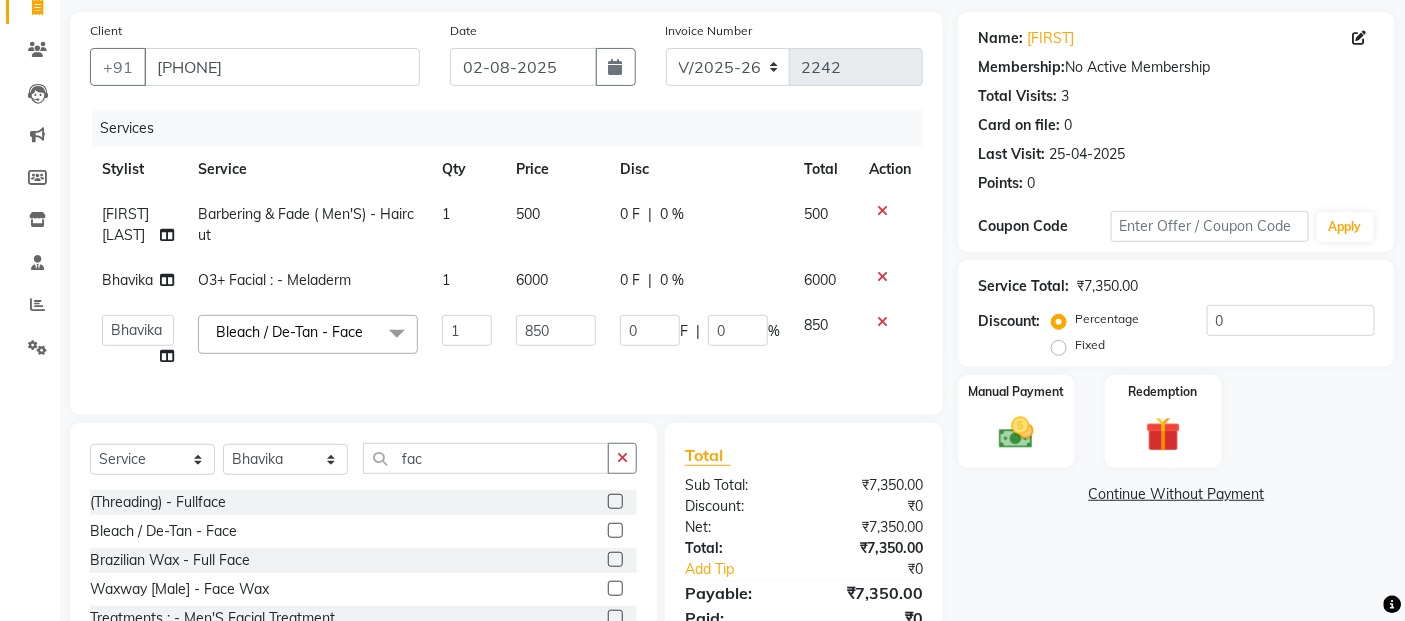 click on "850" 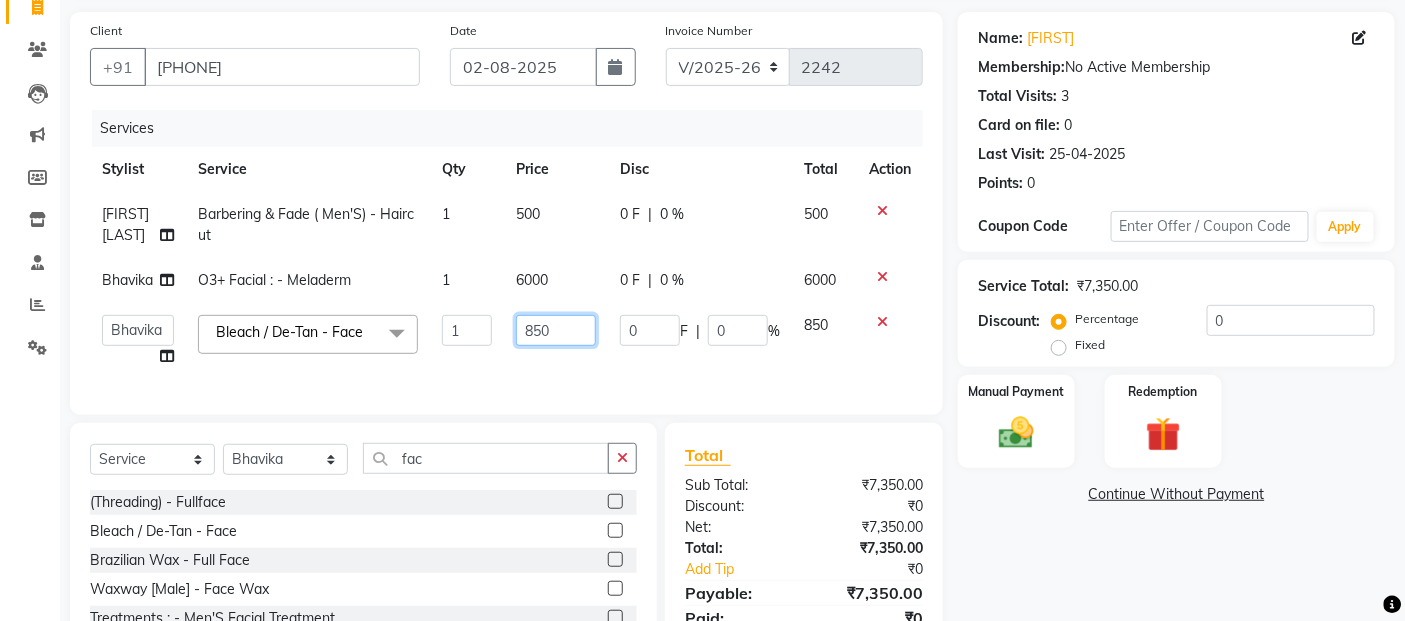 click on "850" 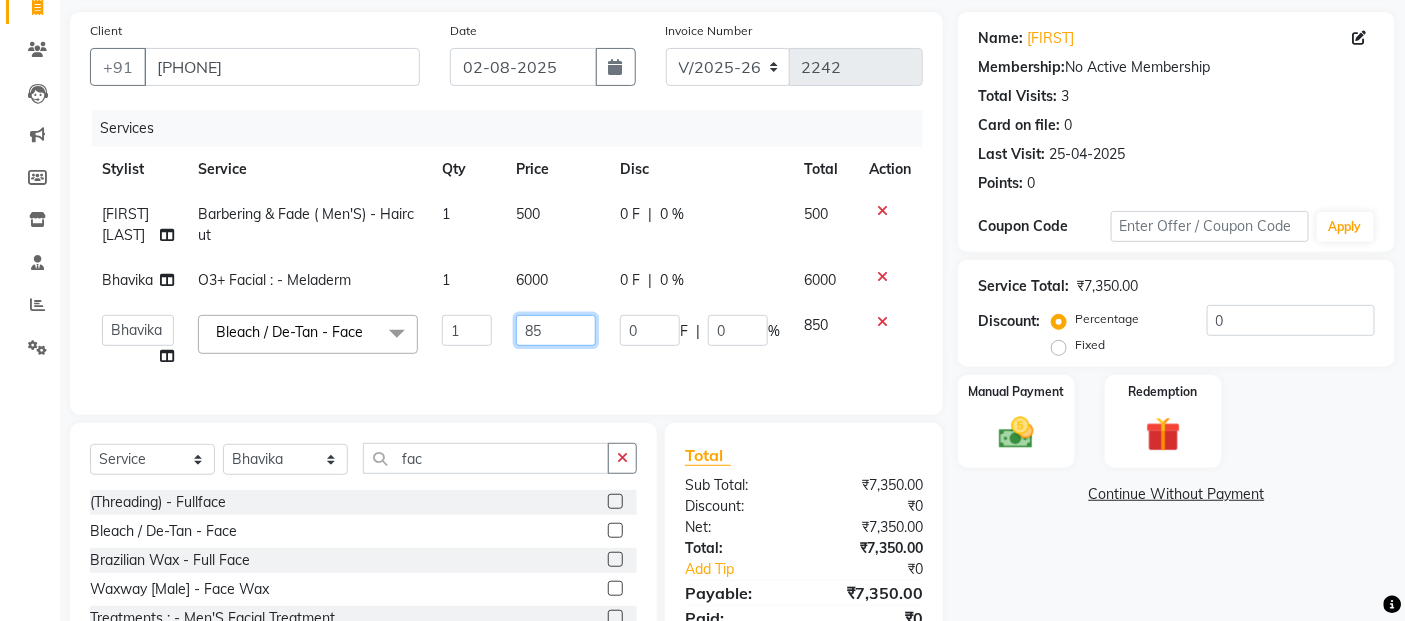 type on "8" 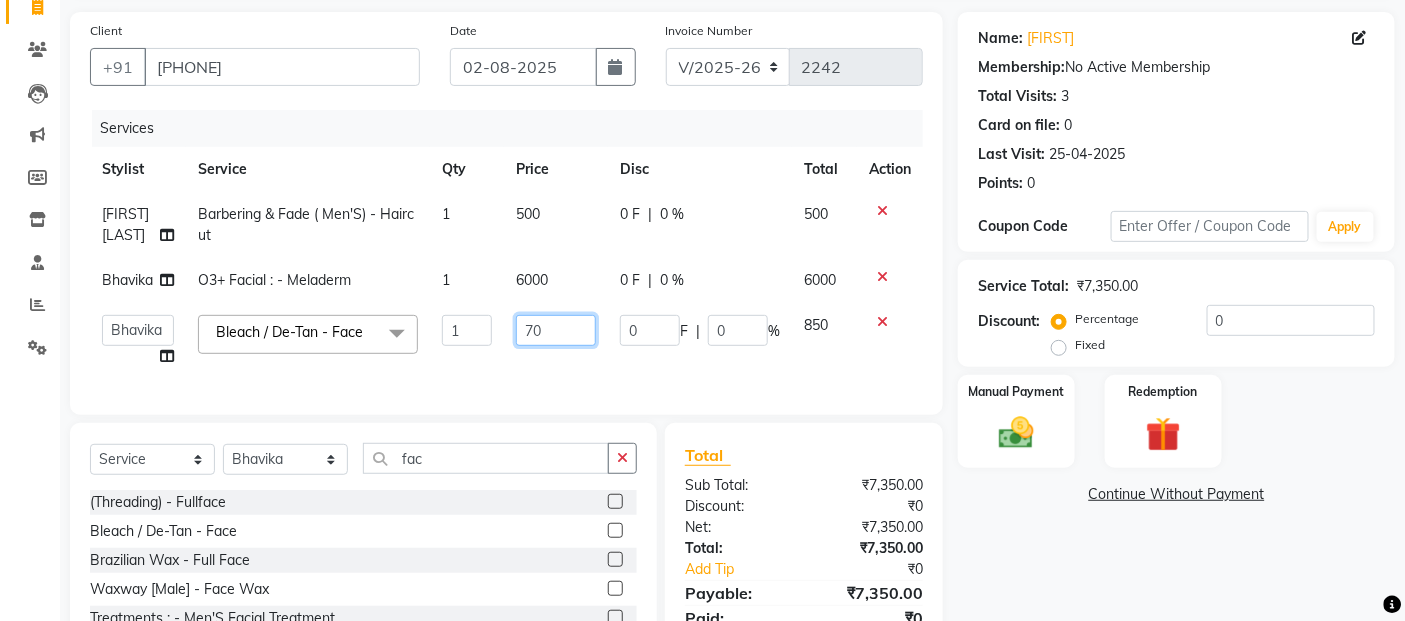 type on "700" 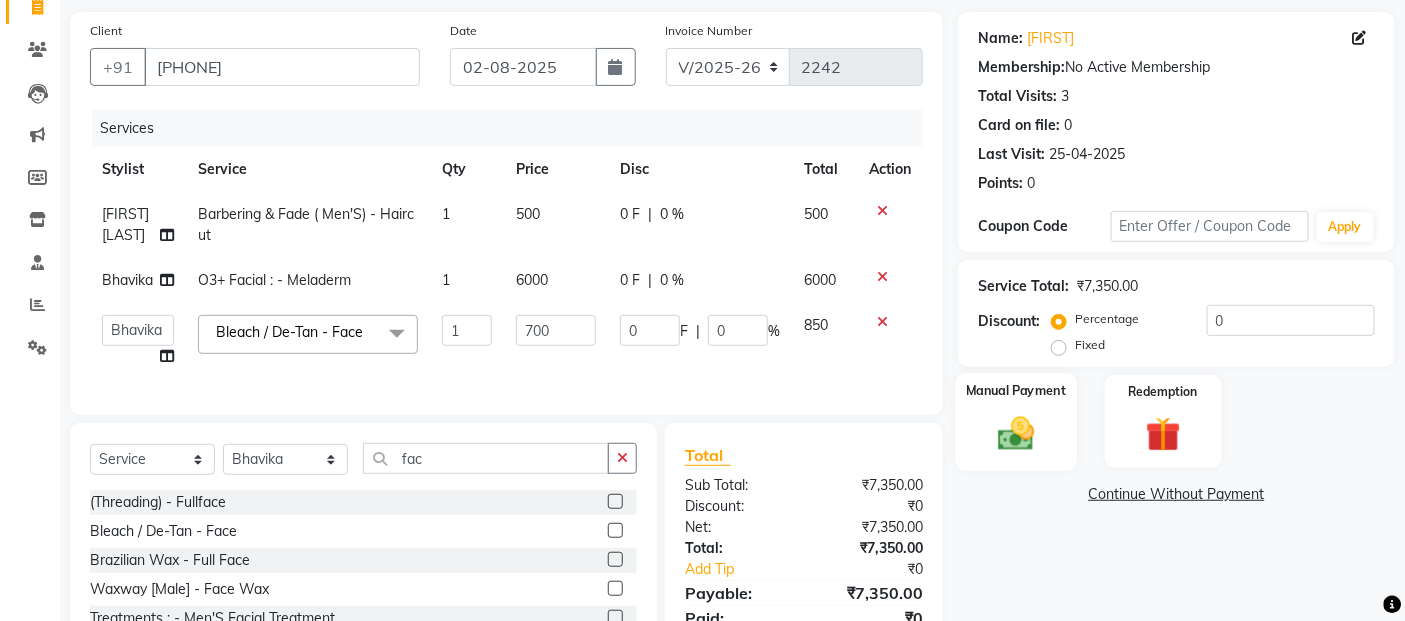 click 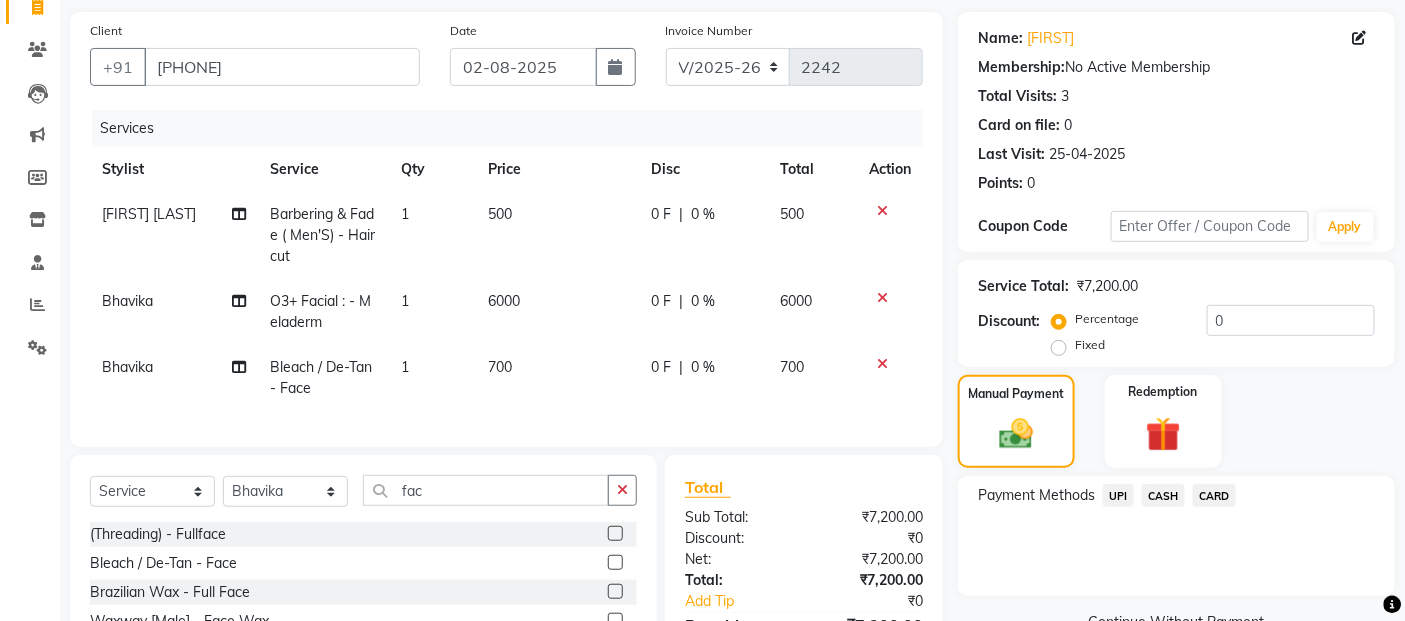 click on "UPI" 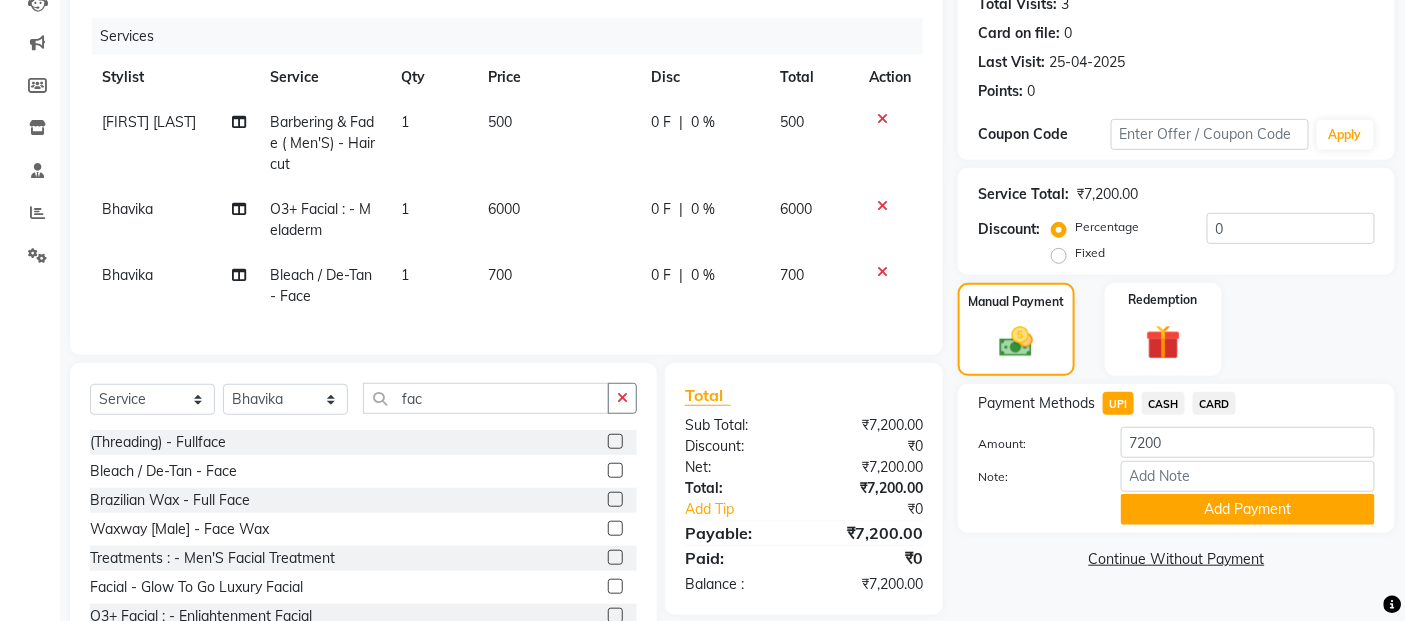 scroll, scrollTop: 313, scrollLeft: 0, axis: vertical 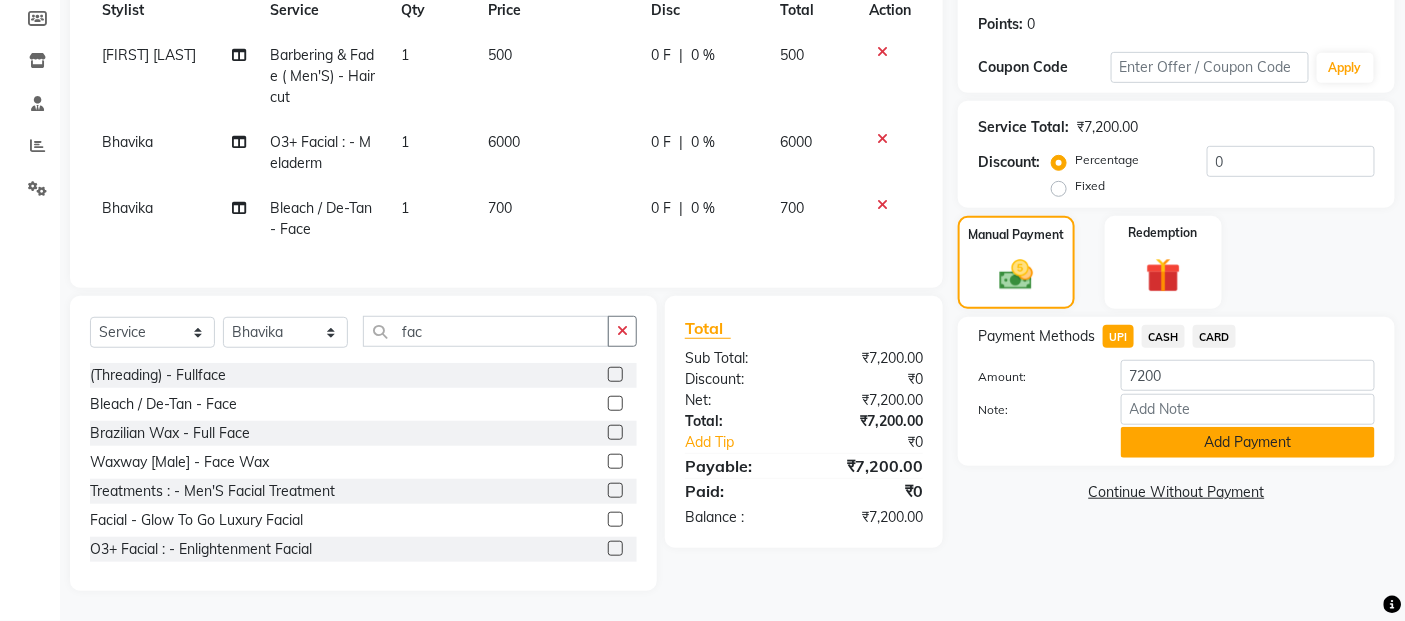 click on "Add Payment" 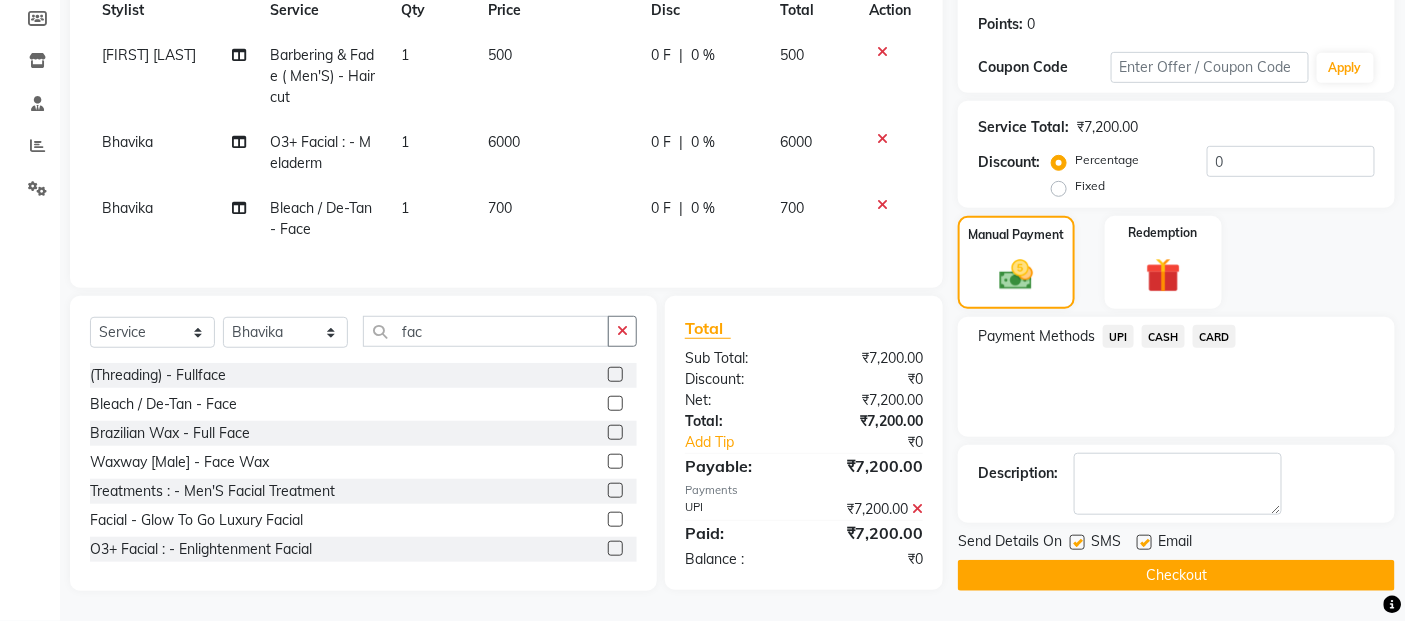 click on "Checkout" 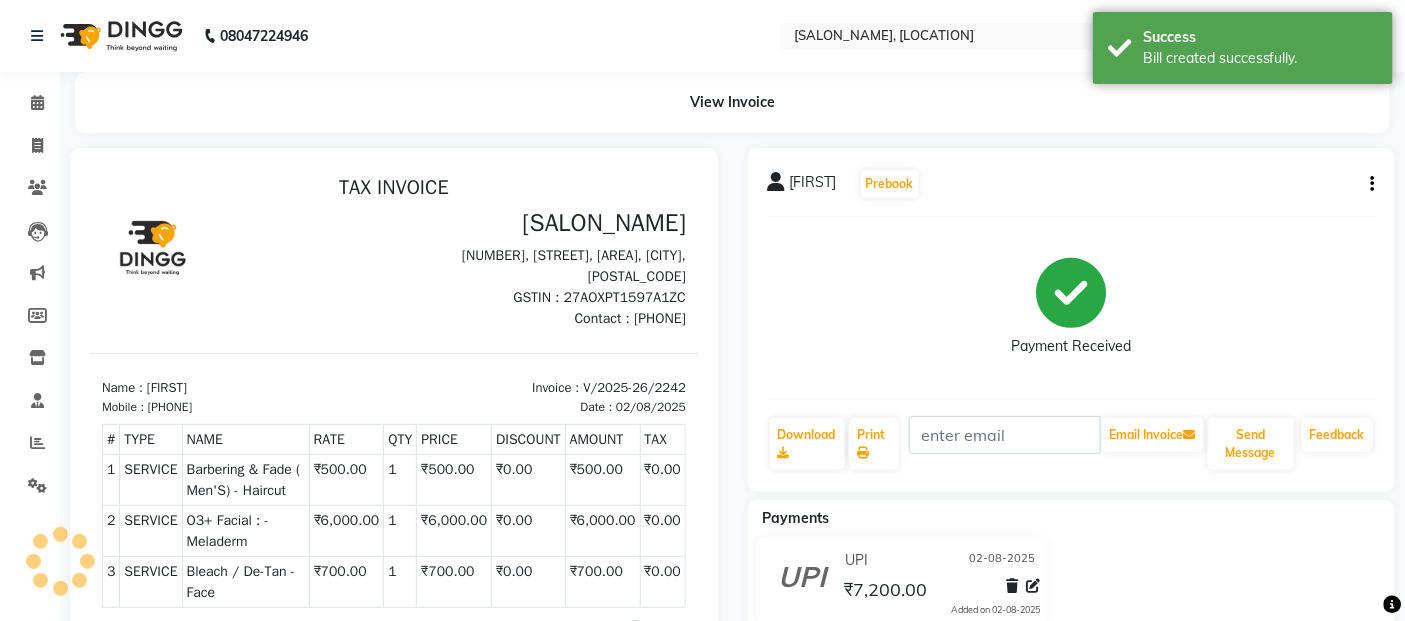 scroll, scrollTop: 0, scrollLeft: 0, axis: both 